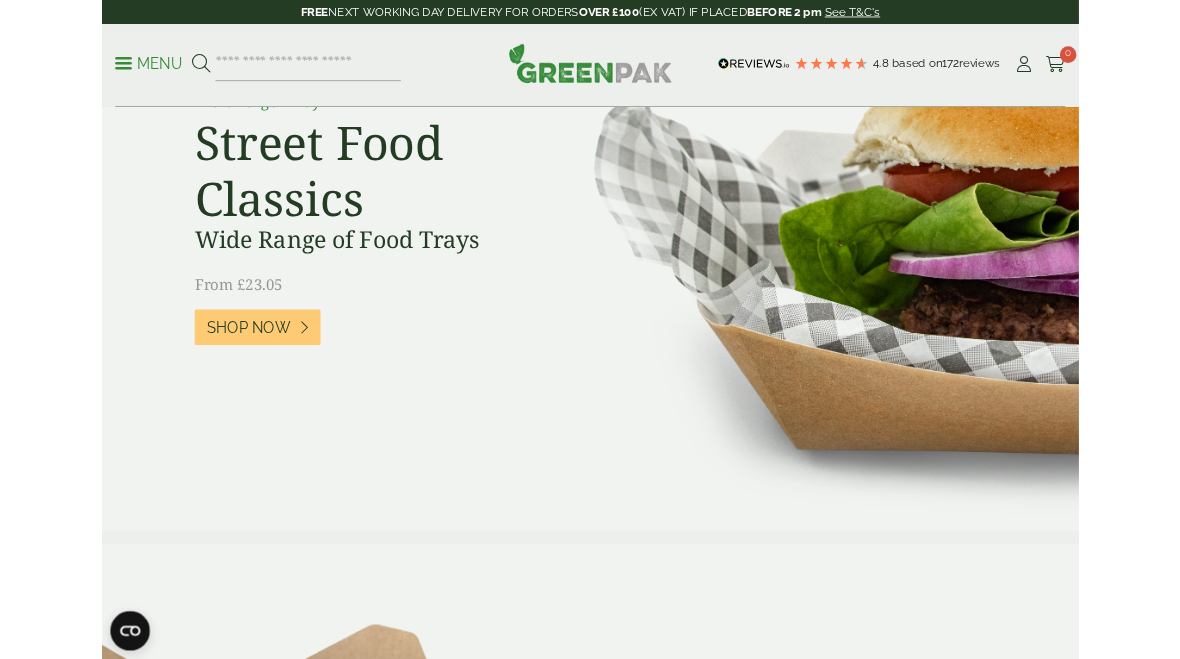 scroll, scrollTop: 212, scrollLeft: 0, axis: vertical 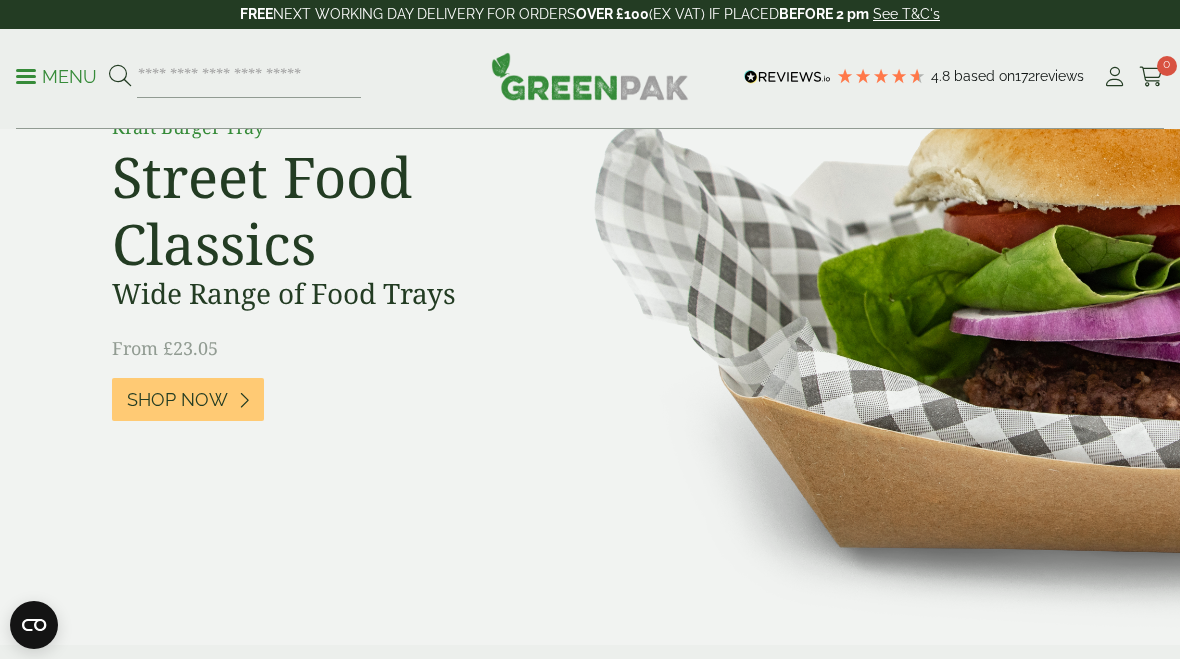 click on "Shop Now" at bounding box center [188, 399] 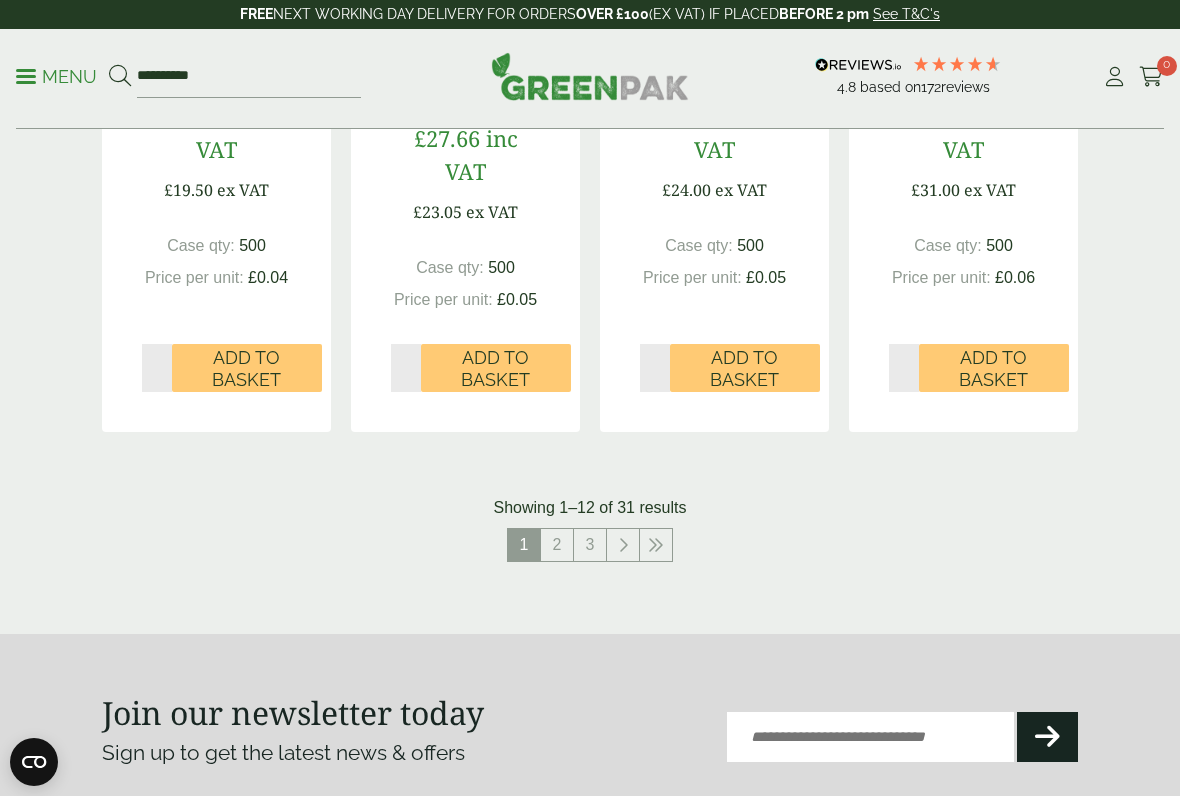 scroll, scrollTop: 2393, scrollLeft: 0, axis: vertical 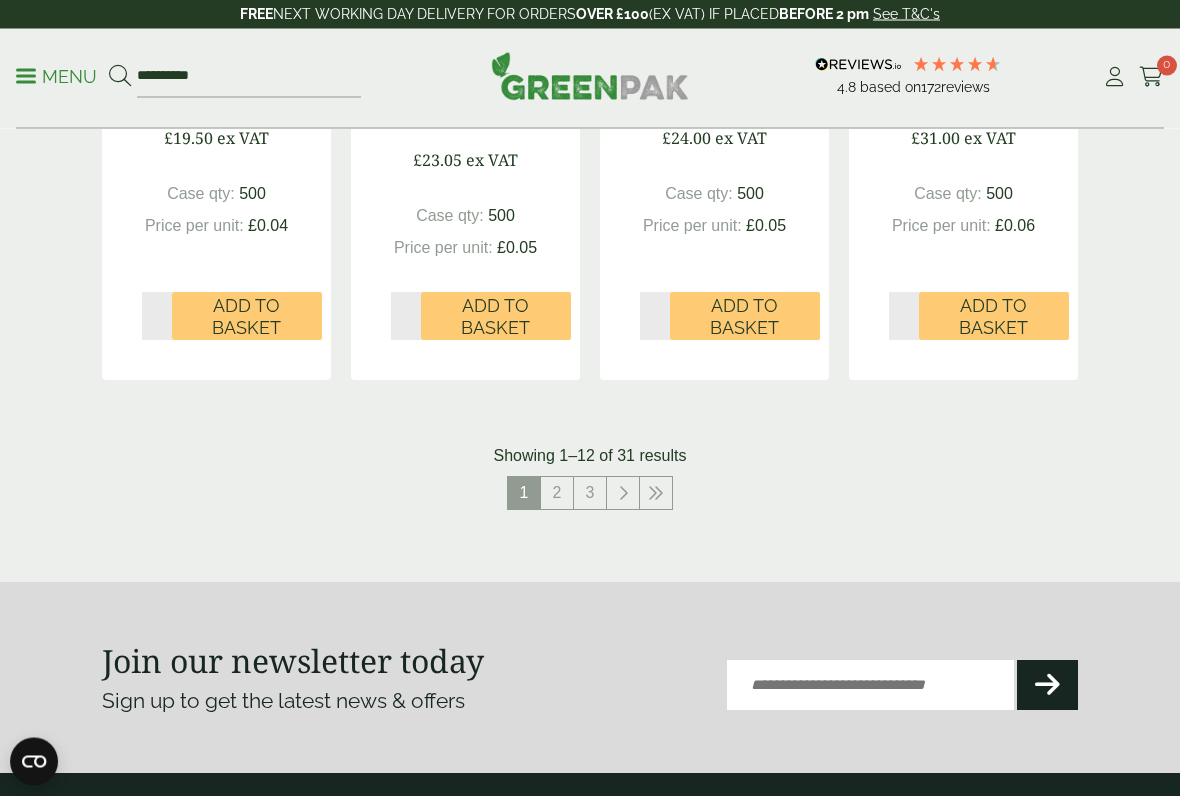 click at bounding box center (656, 494) 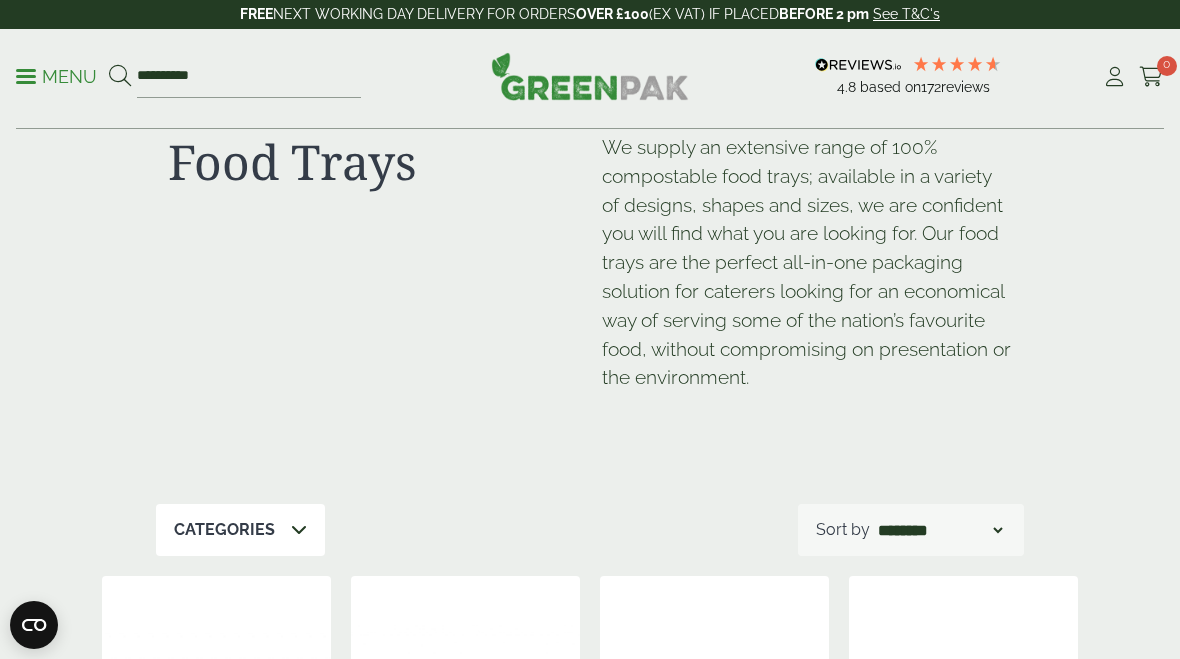 scroll, scrollTop: 0, scrollLeft: 0, axis: both 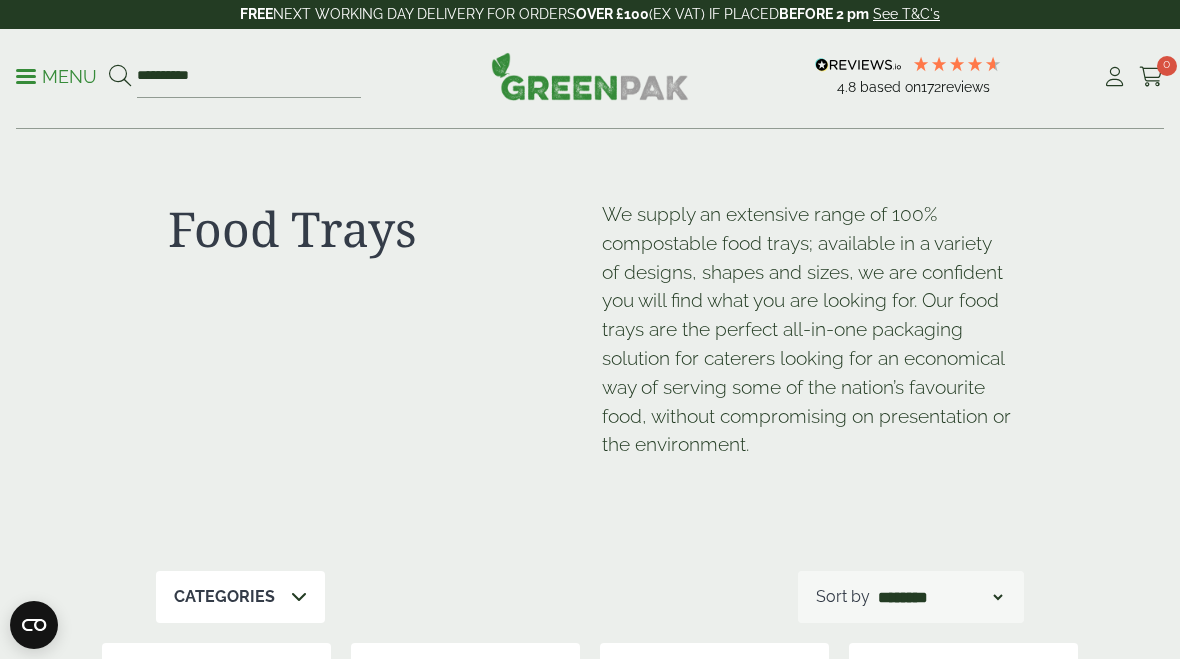 click on "Categories" at bounding box center (240, 597) 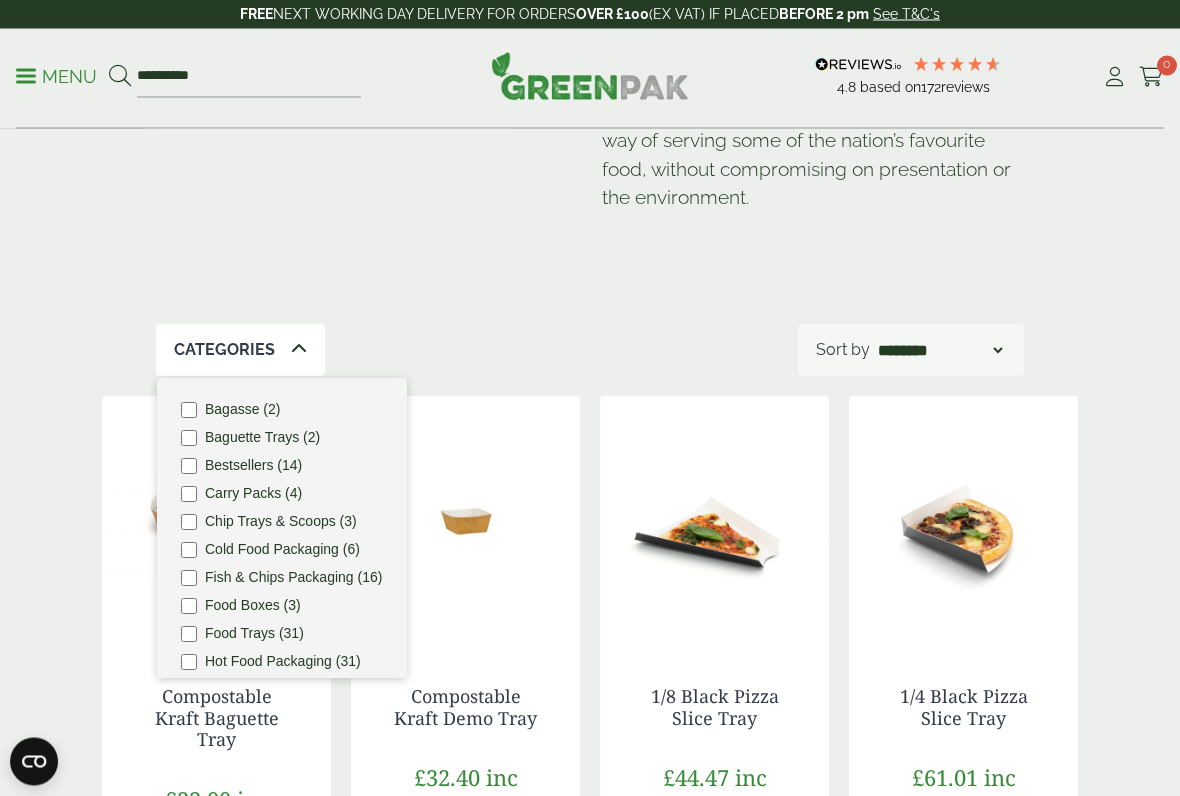 scroll, scrollTop: 248, scrollLeft: 0, axis: vertical 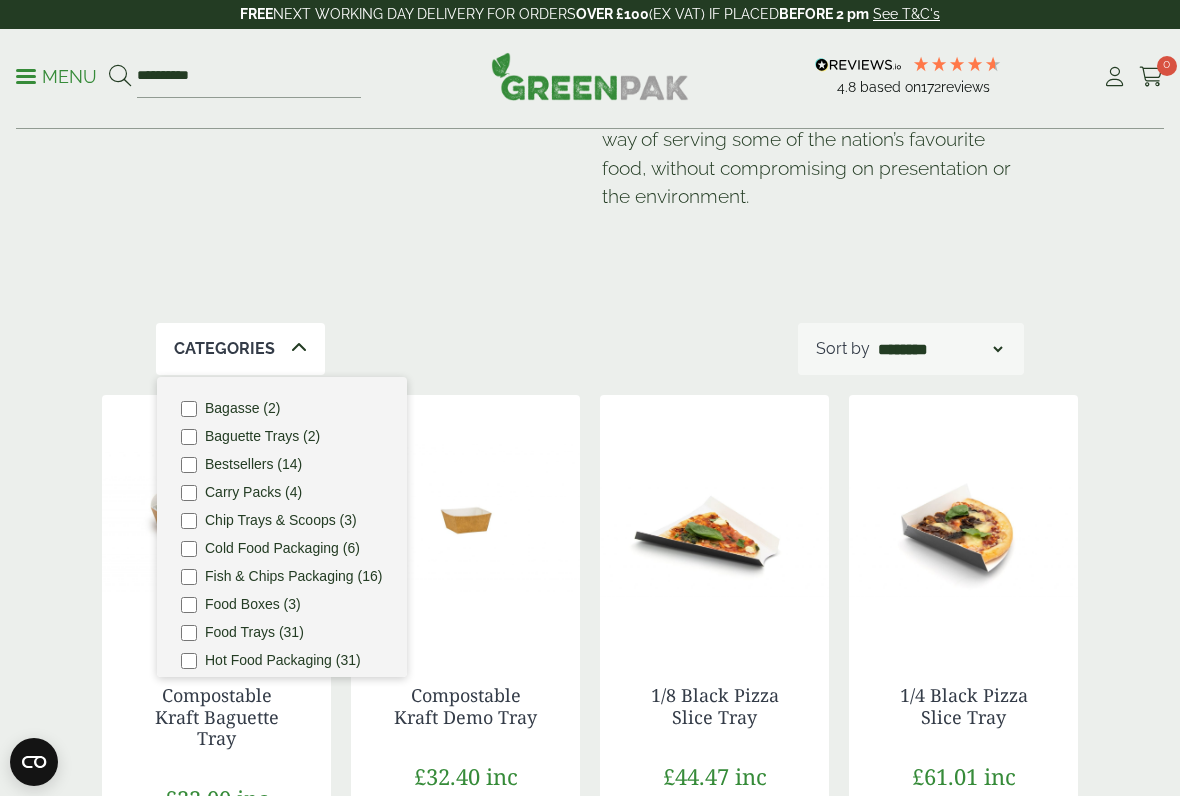 click on "Food Trays
We supply an extensive range of 100% compostable food trays; available in a variety of designs, shapes and sizes, we are confident you will find what you are looking for. Our food trays are the perfect all-in-one packaging solution for caterers looking for an economical way of serving some of the nation’s favourite food, without compromising on presentation or the environment." at bounding box center (590, 102) 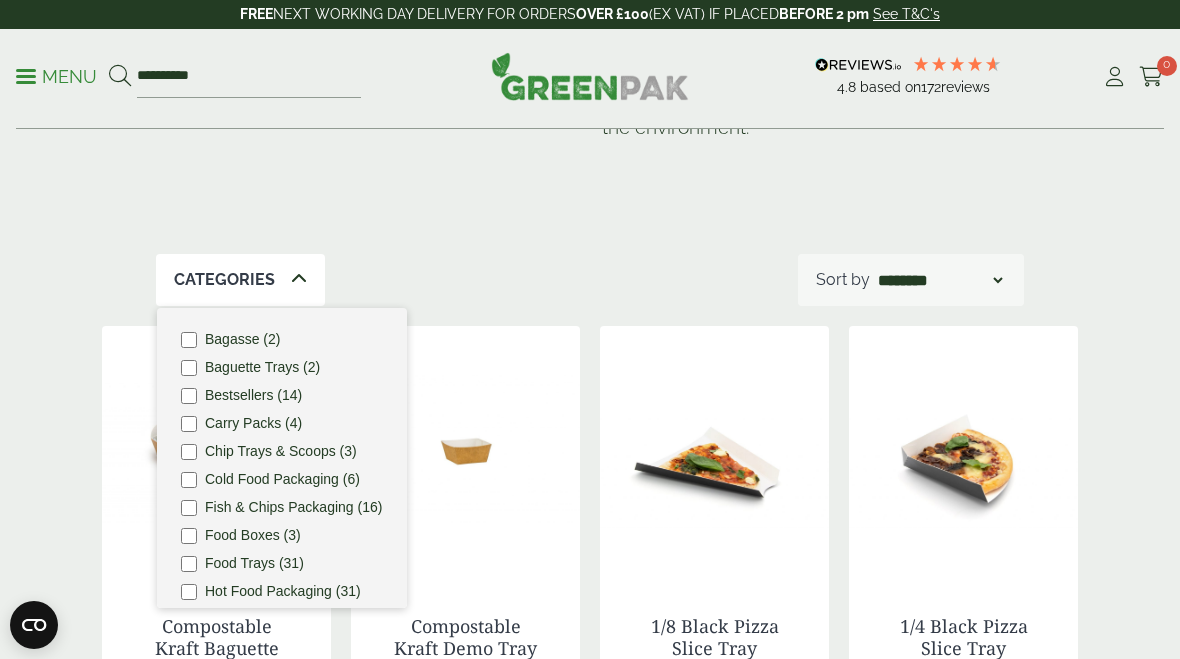 scroll, scrollTop: 243, scrollLeft: 0, axis: vertical 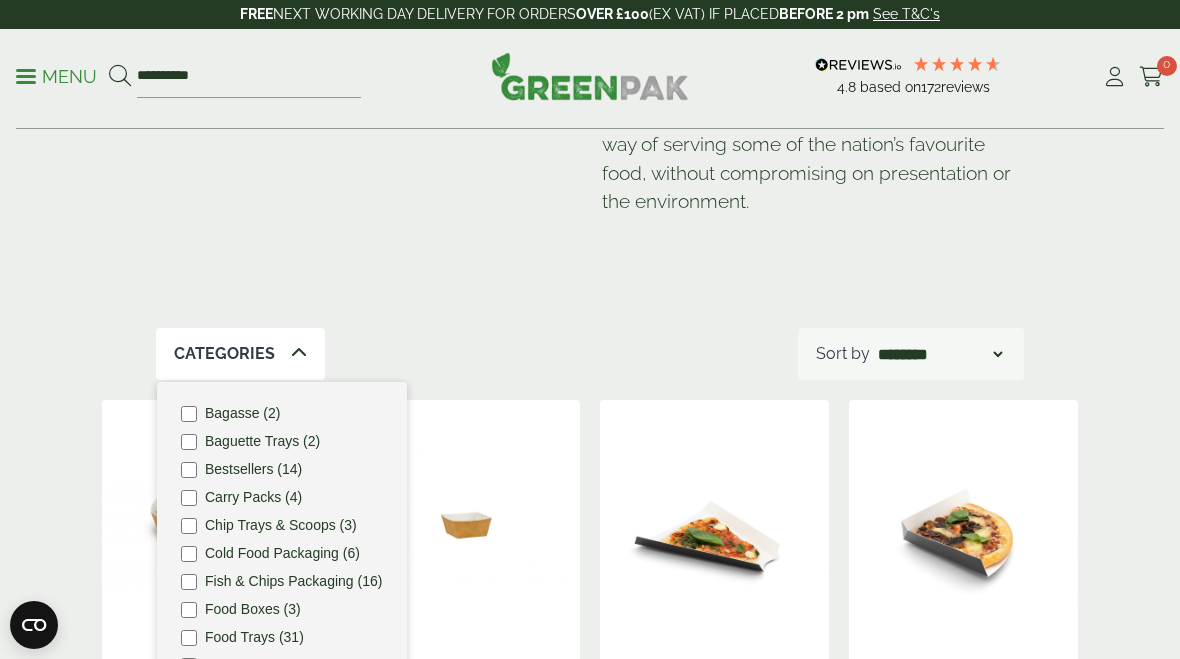 click on "Food Trays
We supply an extensive range of 100% compostable food trays; available in a variety of designs, shapes and sizes, we are confident you will find what you are looking for. Our food trays are the perfect all-in-one packaging solution for caterers looking for an economical way of serving some of the nation’s favourite food, without compromising on presentation or the environment." at bounding box center (590, 107) 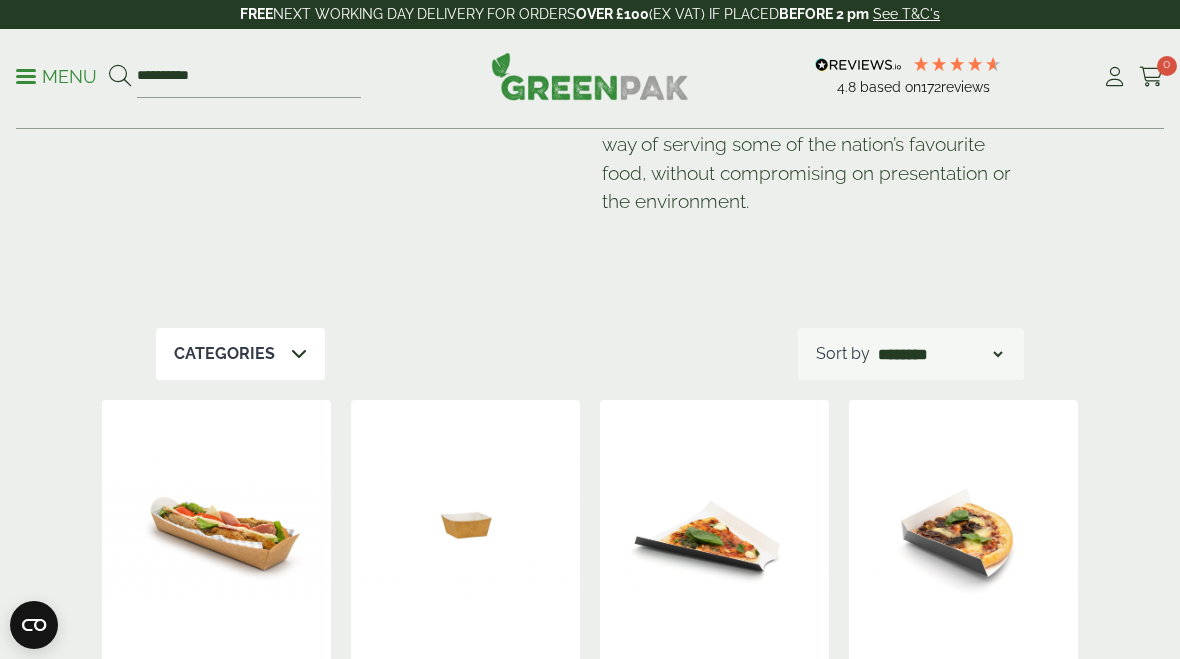 click on "Menu" at bounding box center (56, 75) 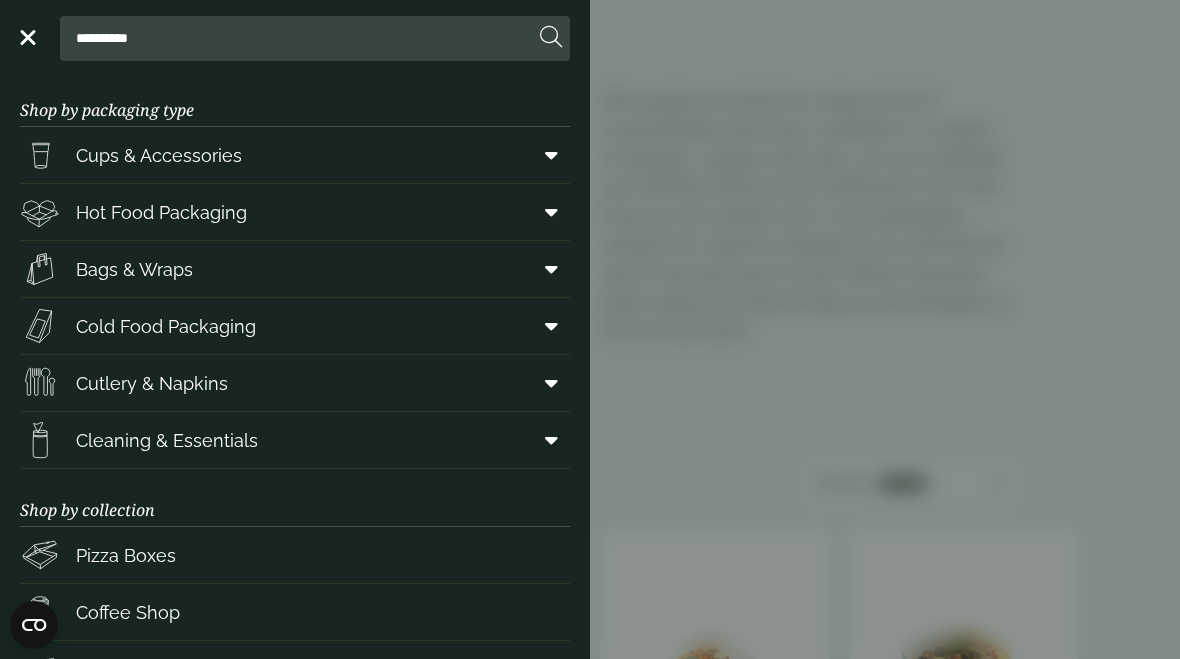 click on "**********" at bounding box center (590, 329) 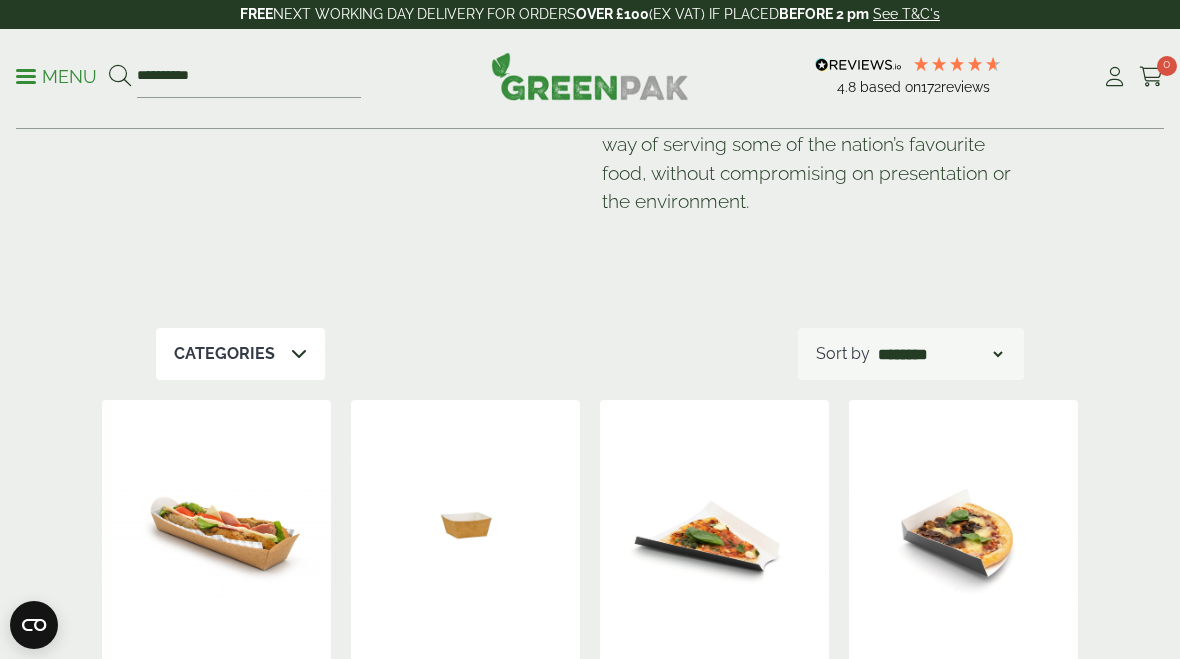 click on "Menu" at bounding box center (56, 77) 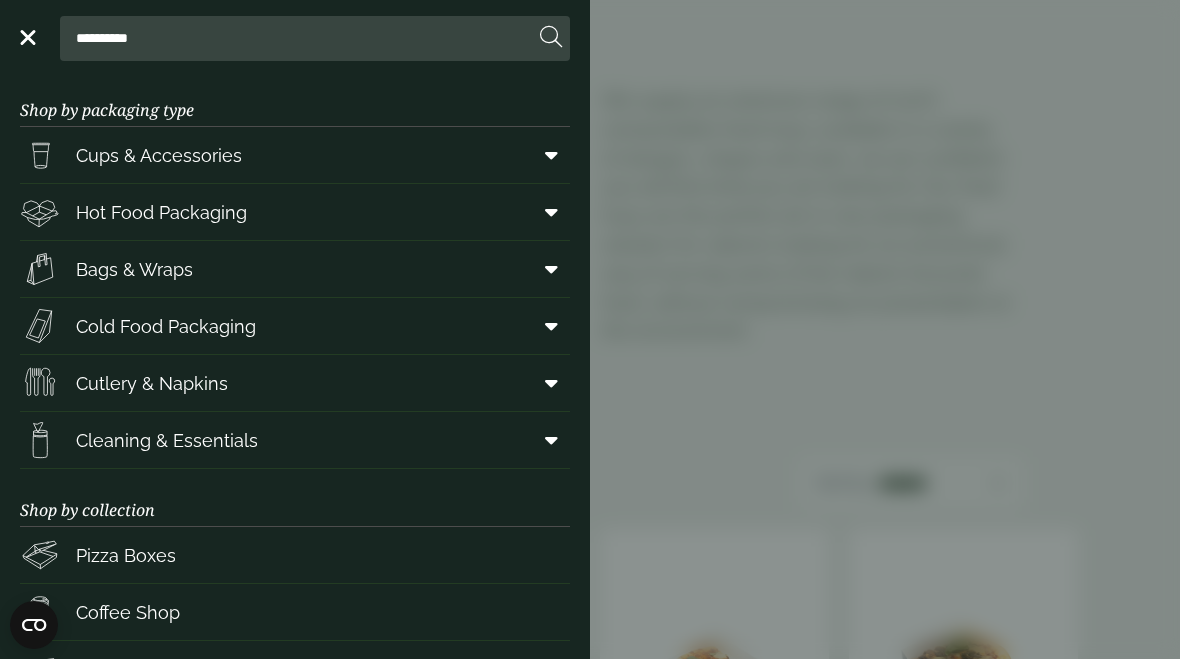 click on "Cutlery & Napkins" at bounding box center (295, 383) 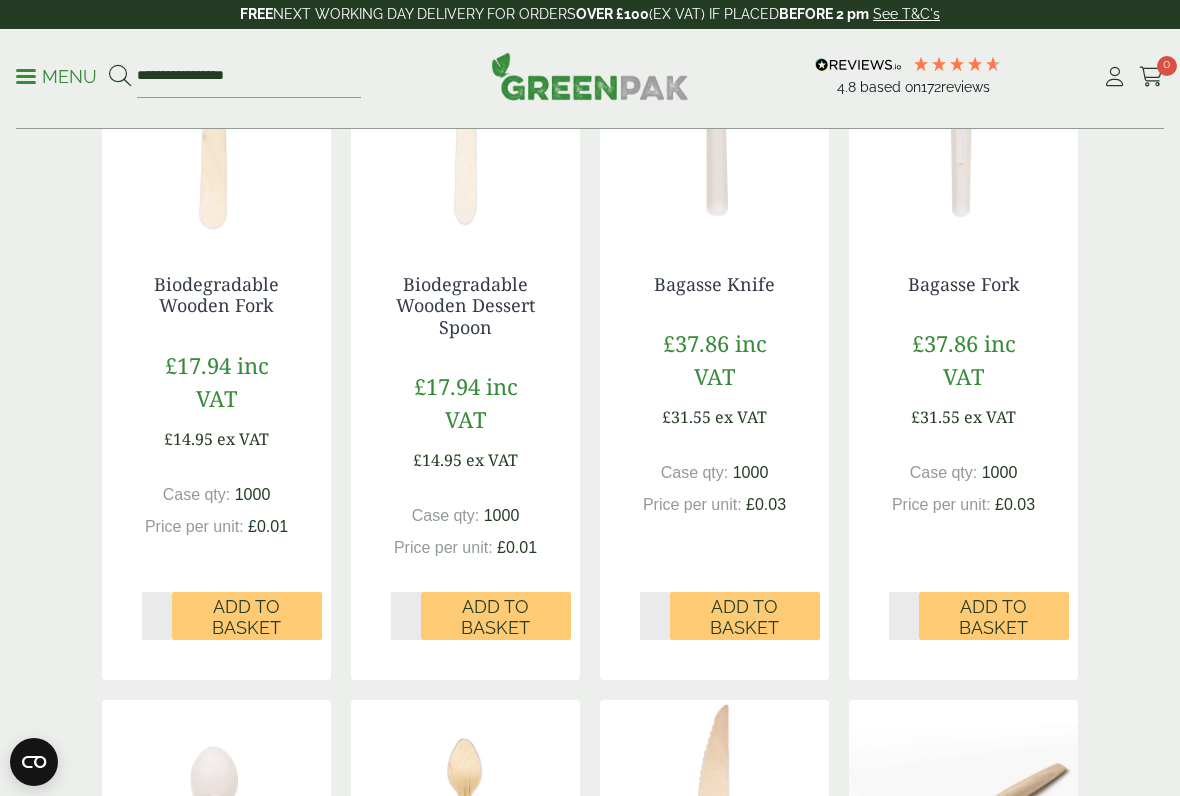 scroll, scrollTop: 607, scrollLeft: 0, axis: vertical 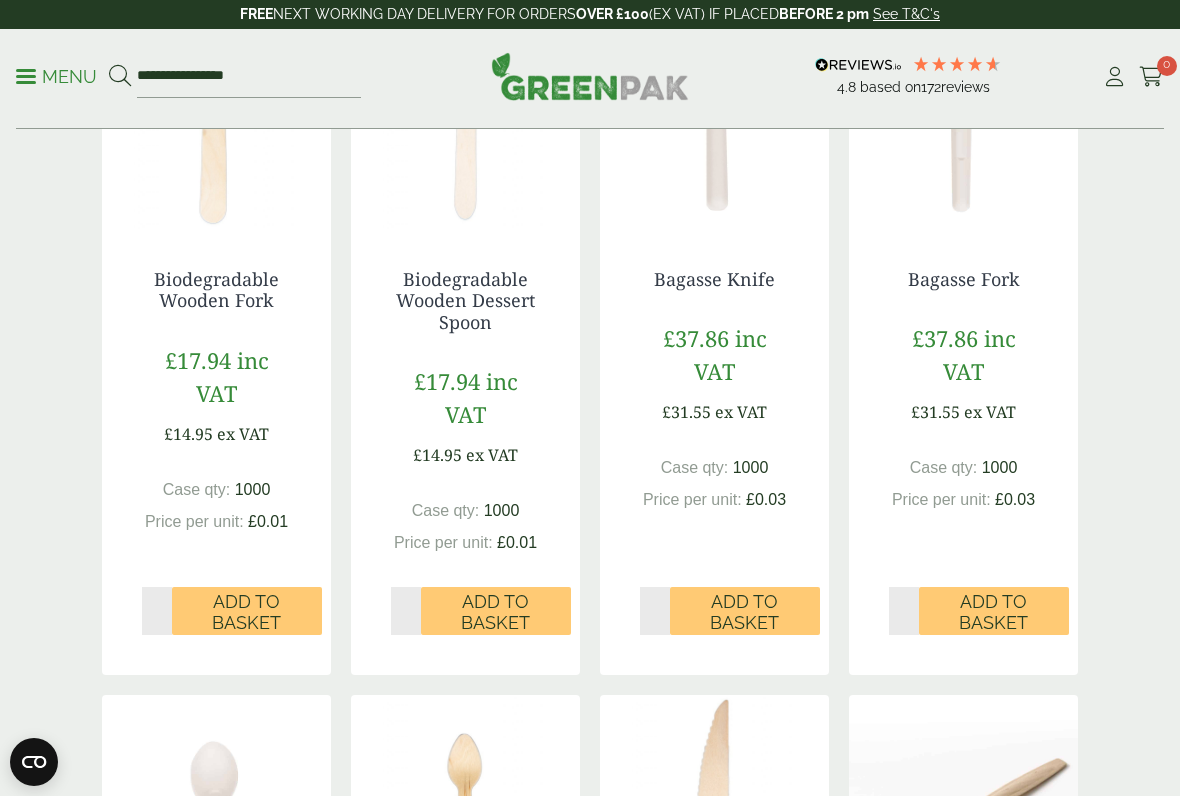 click on "Add to Basket" at bounding box center [247, 612] 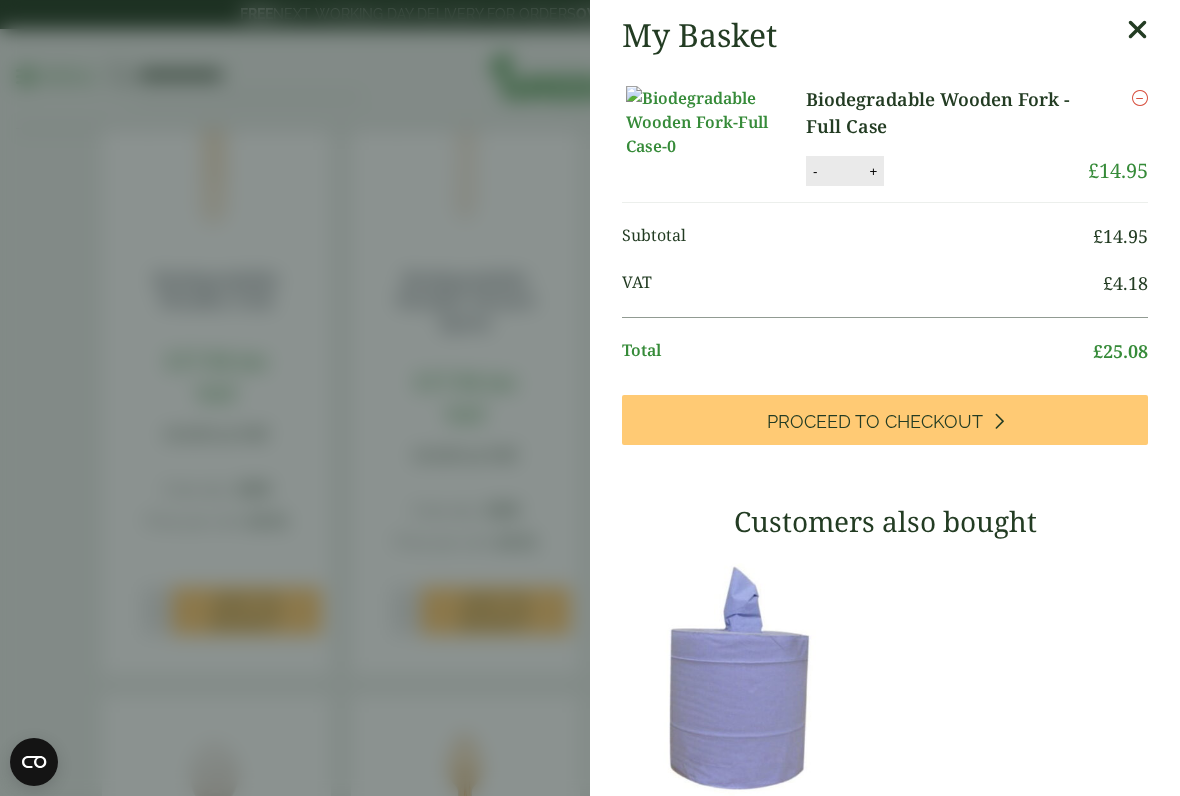 scroll, scrollTop: 0, scrollLeft: 0, axis: both 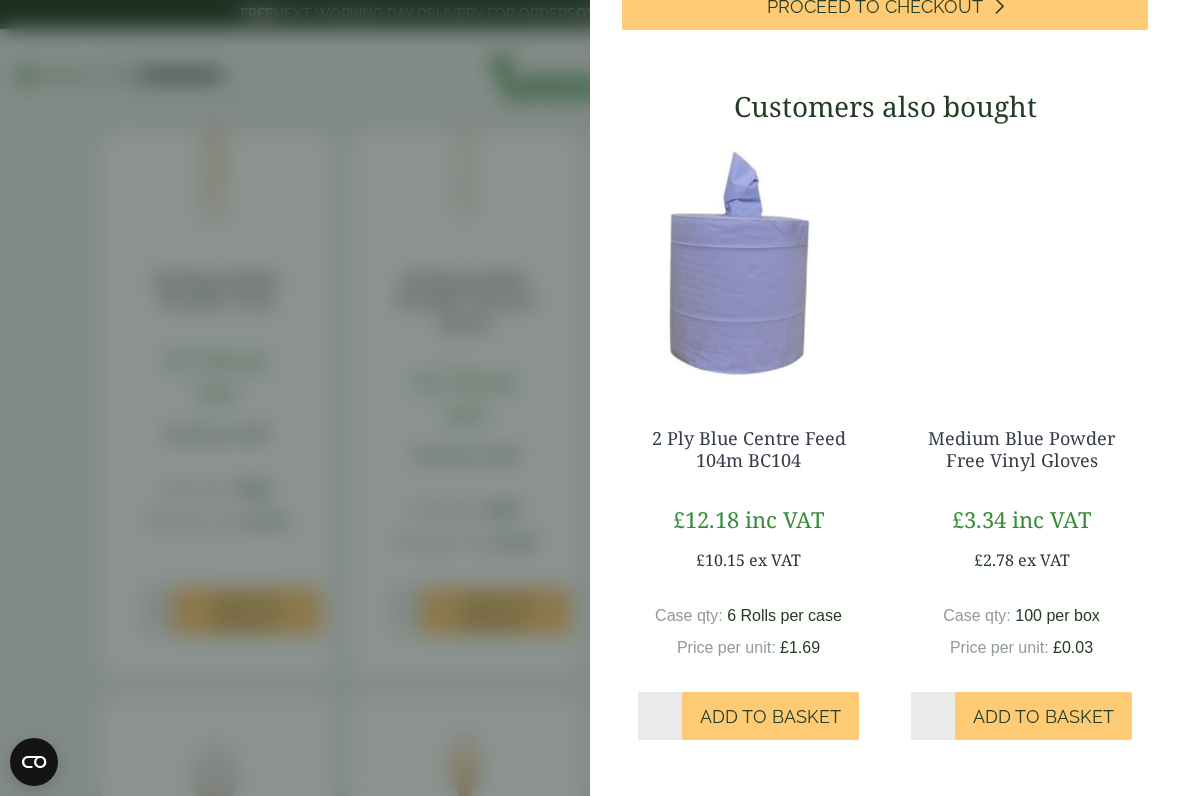 click on "My Basket
Biodegradable Wooden Fork - Full Case
Biodegradable Wooden Fork - Full Case quantity
- * +
Update
Remove
£ 14.95
*" at bounding box center [590, 398] 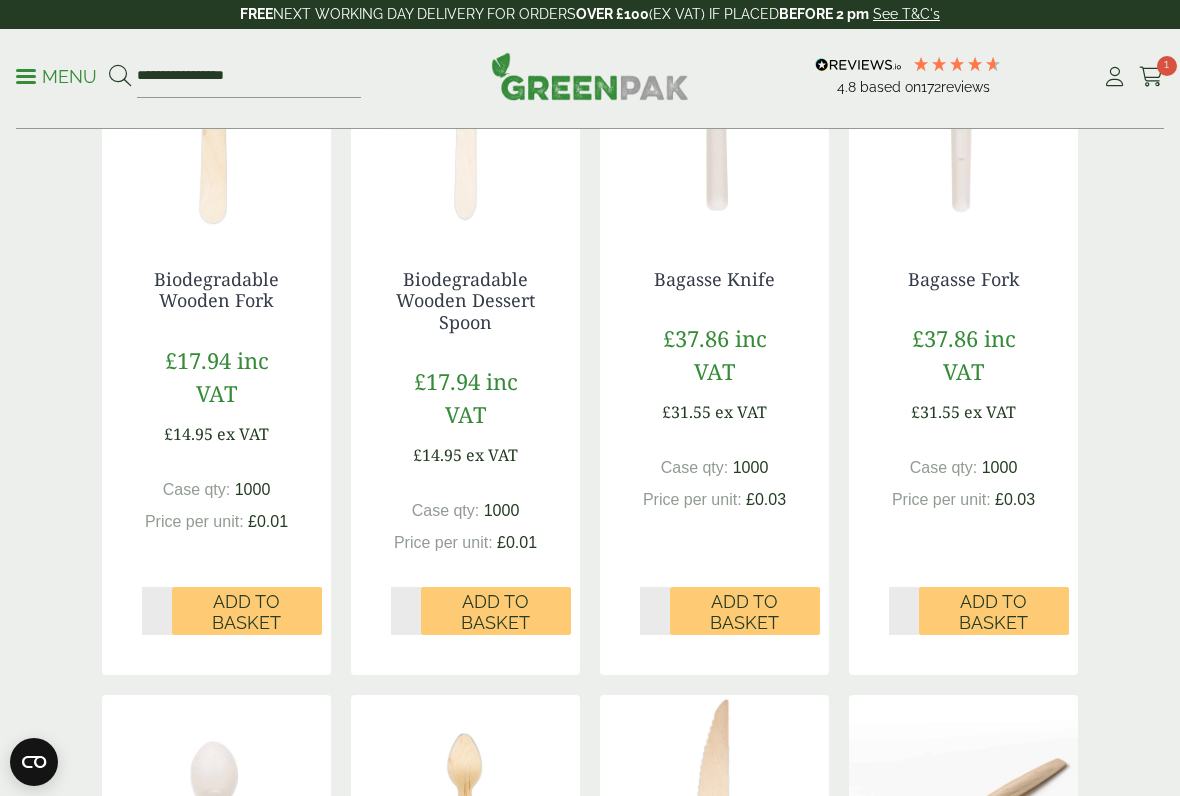 scroll, scrollTop: 568, scrollLeft: 0, axis: vertical 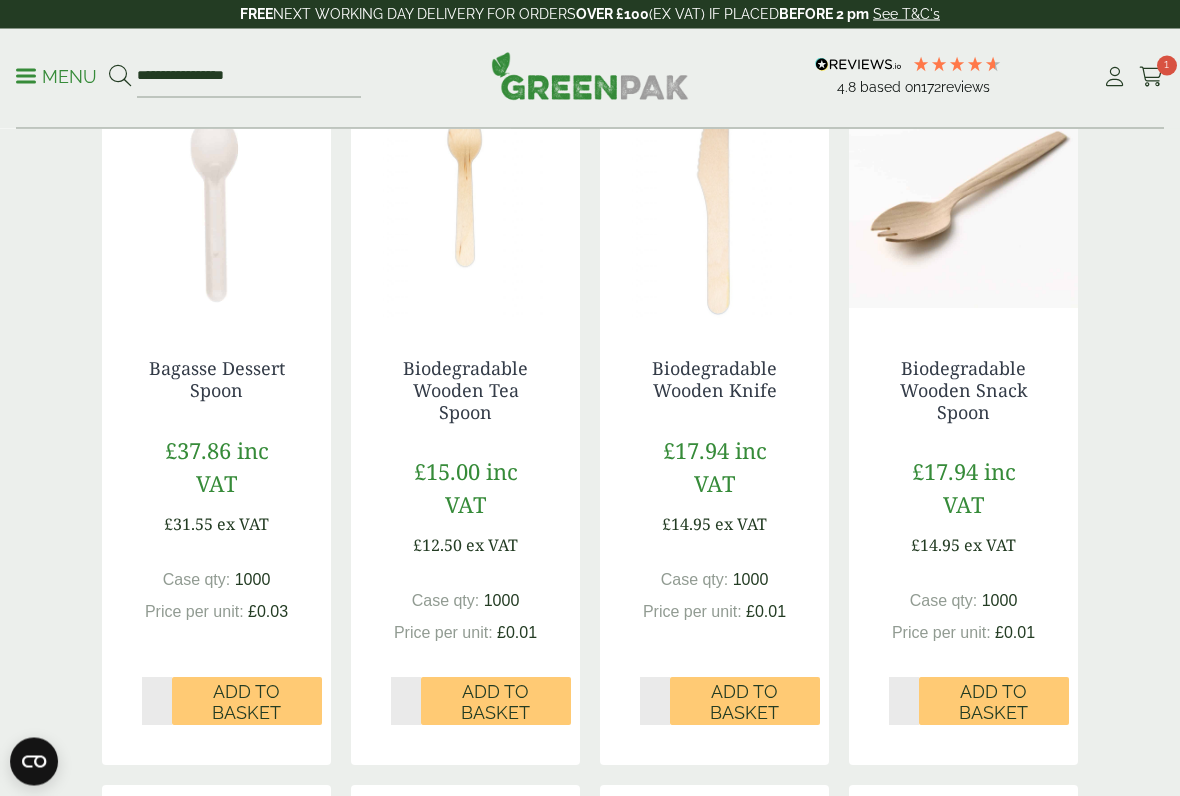 click on "Add to Basket" at bounding box center (745, 703) 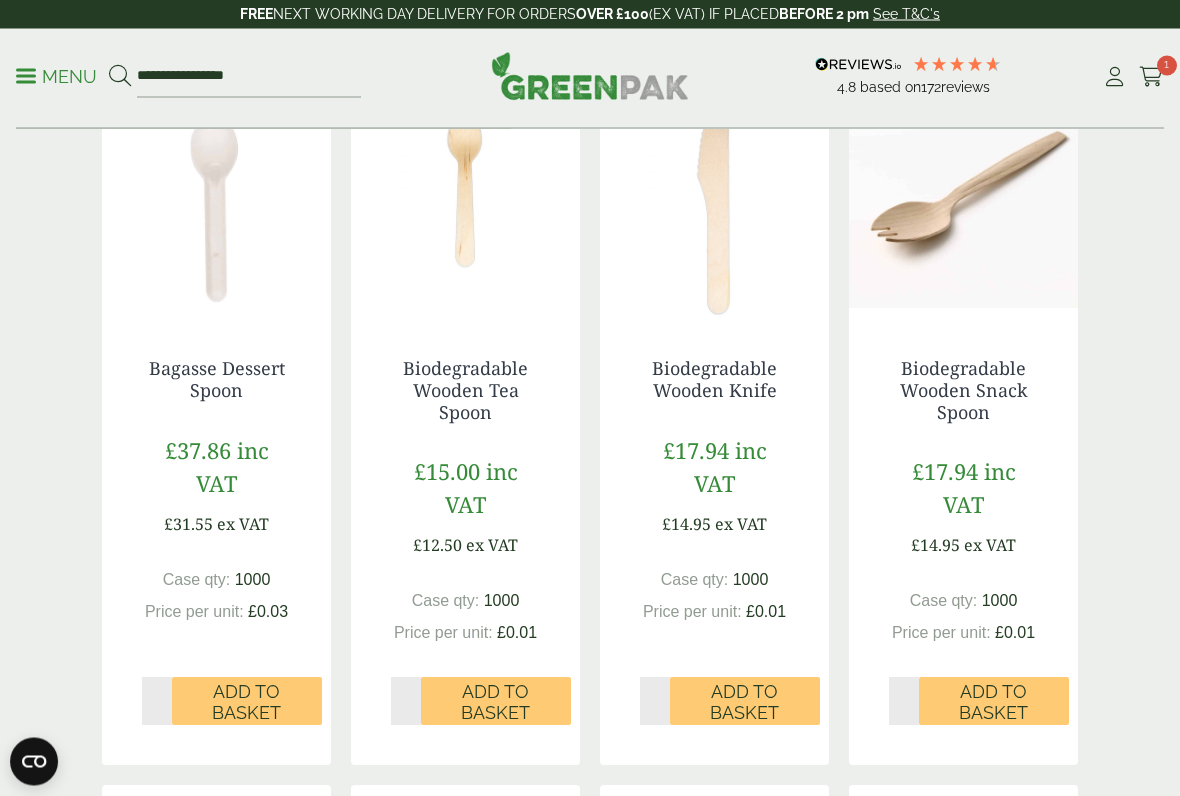 scroll, scrollTop: 1234, scrollLeft: 0, axis: vertical 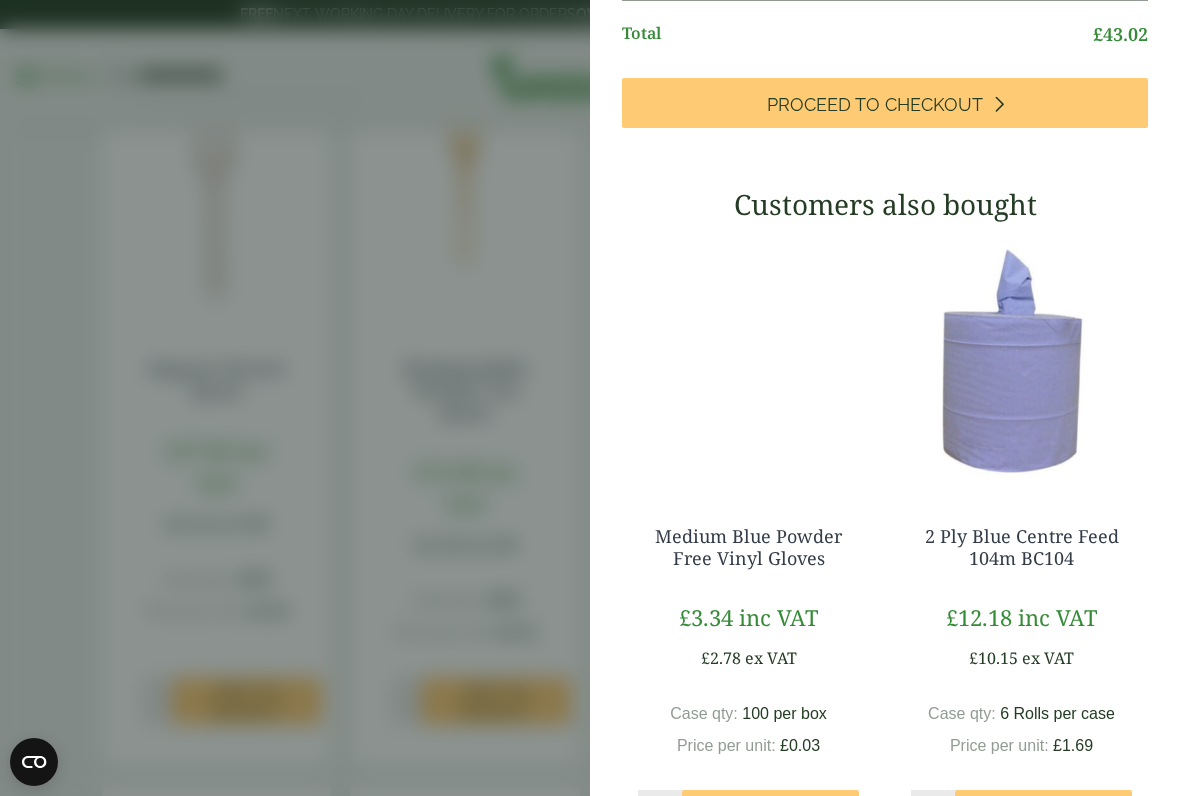 click on "Biodegradable Wooden Knife - Full Case (GP2920002)  -  Added to basket
My Basket
Biodegradable Wooden Fork - Full Case
Biodegradable Wooden Fork - Full Case quantity
- * +
Update
Remove" at bounding box center (590, 398) 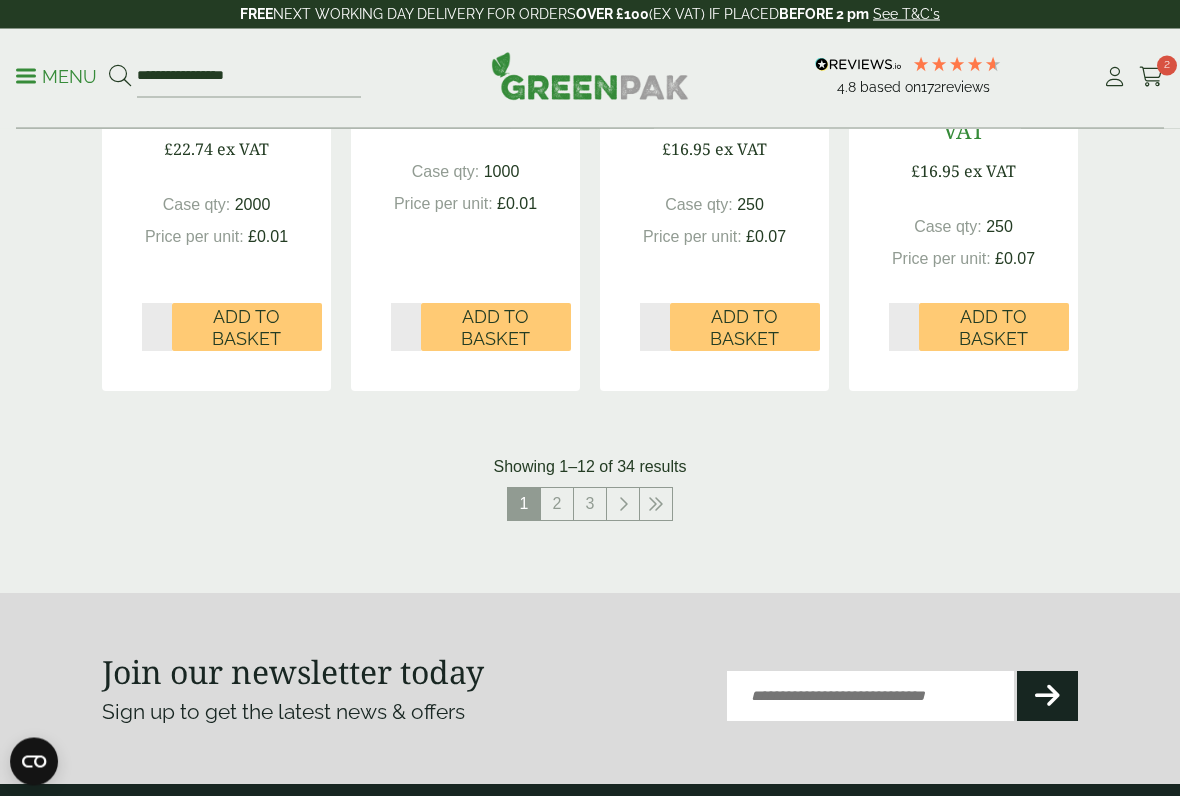 scroll, scrollTop: 2353, scrollLeft: 0, axis: vertical 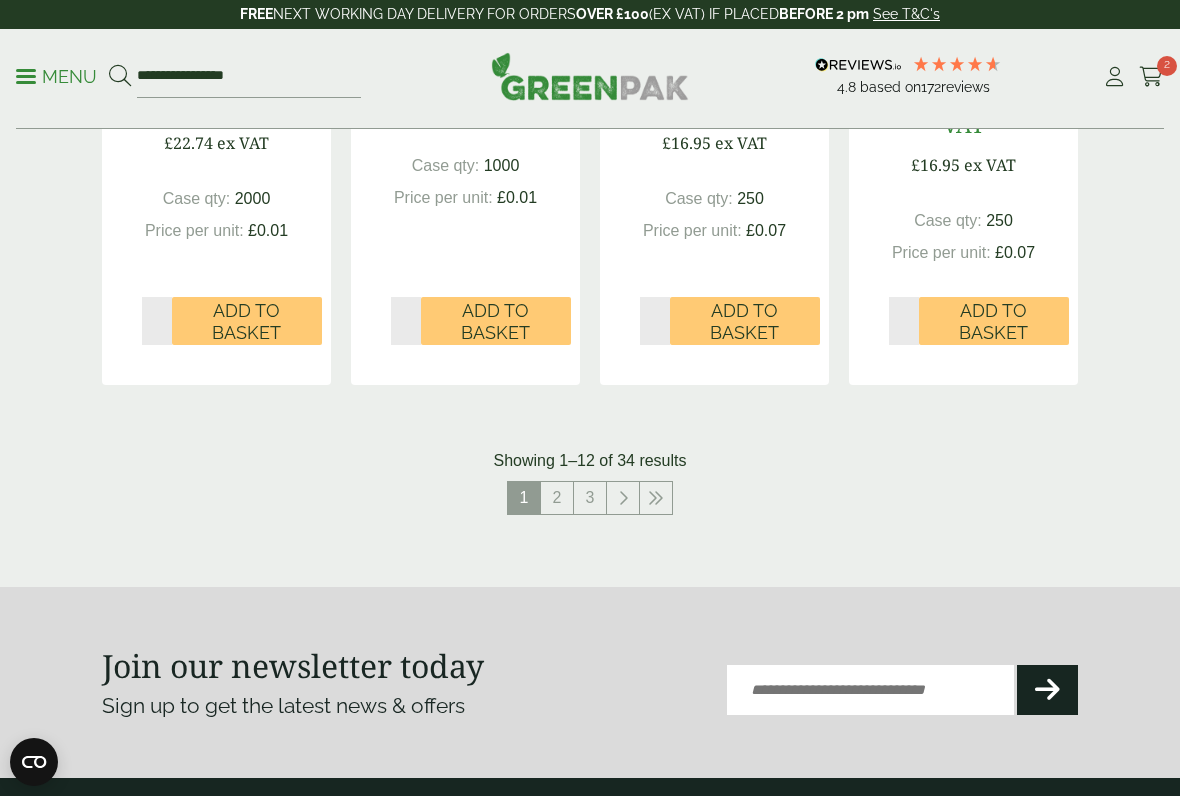 click on "2" at bounding box center [557, 498] 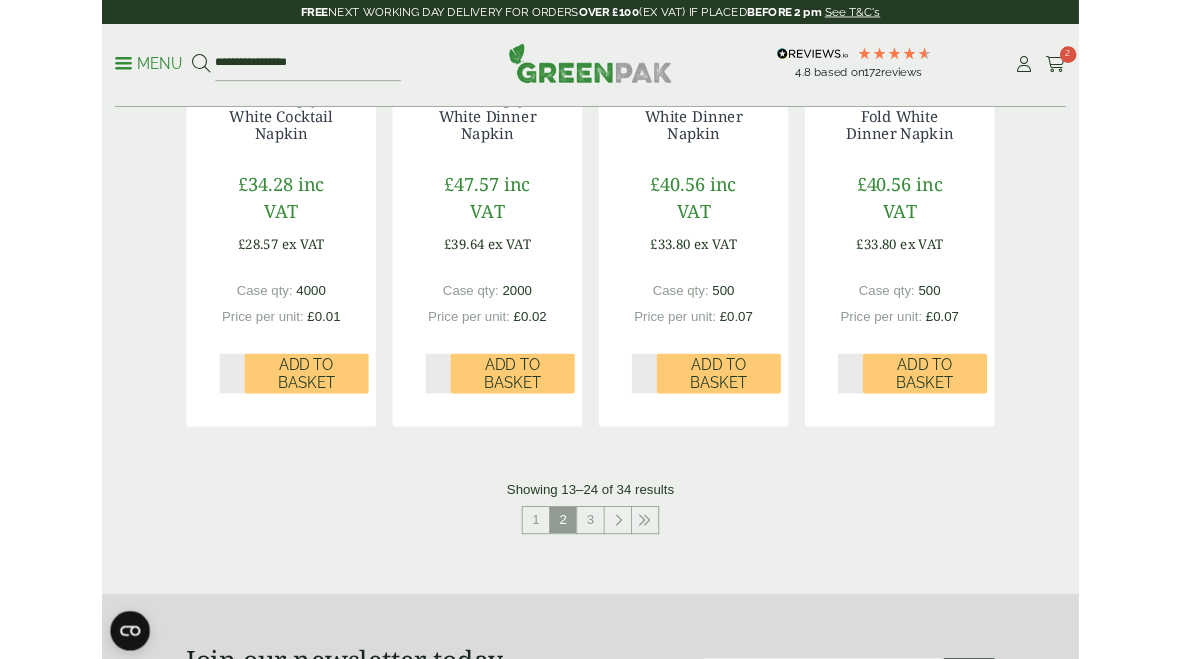 scroll, scrollTop: 2197, scrollLeft: 0, axis: vertical 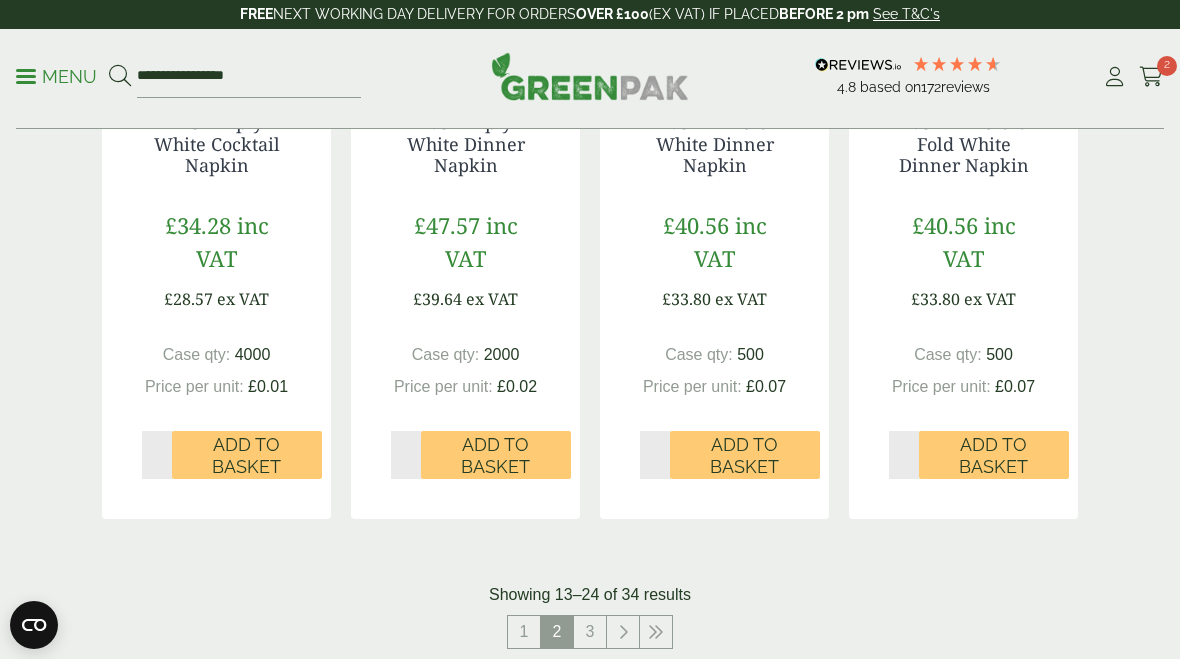 click at bounding box center [656, 632] 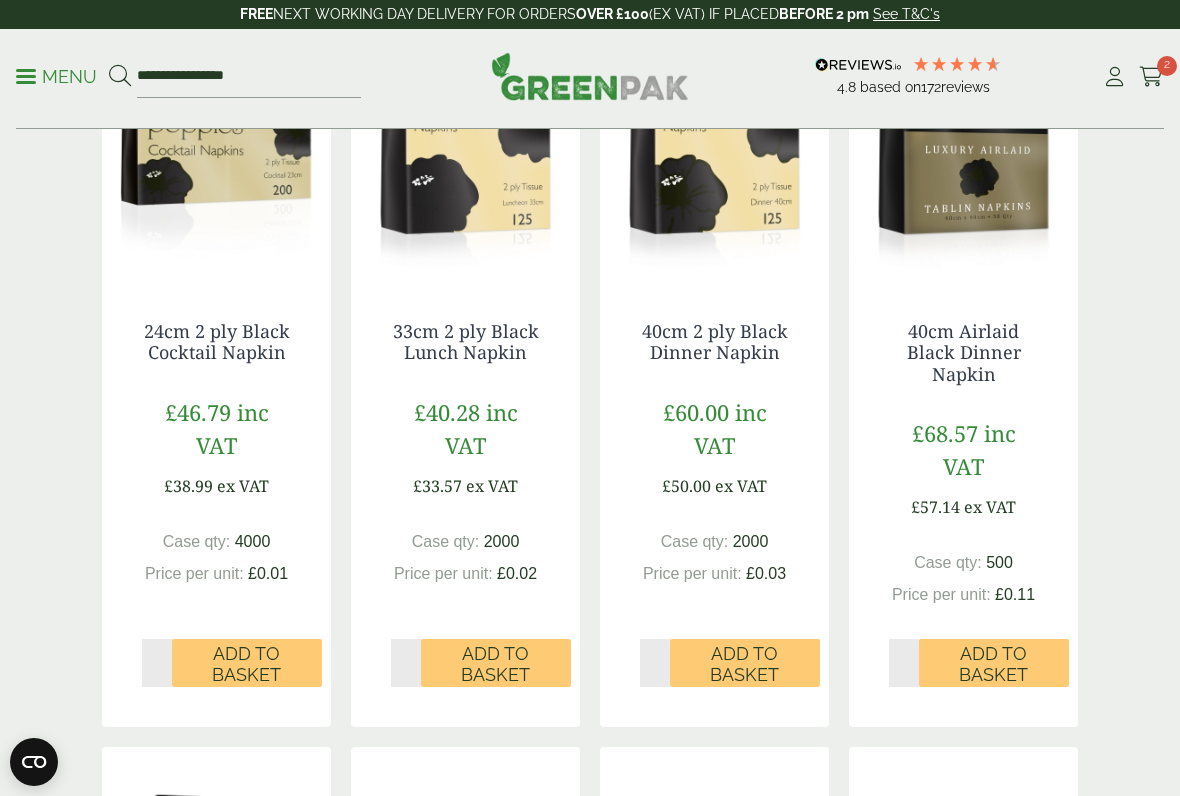 scroll, scrollTop: 566, scrollLeft: 0, axis: vertical 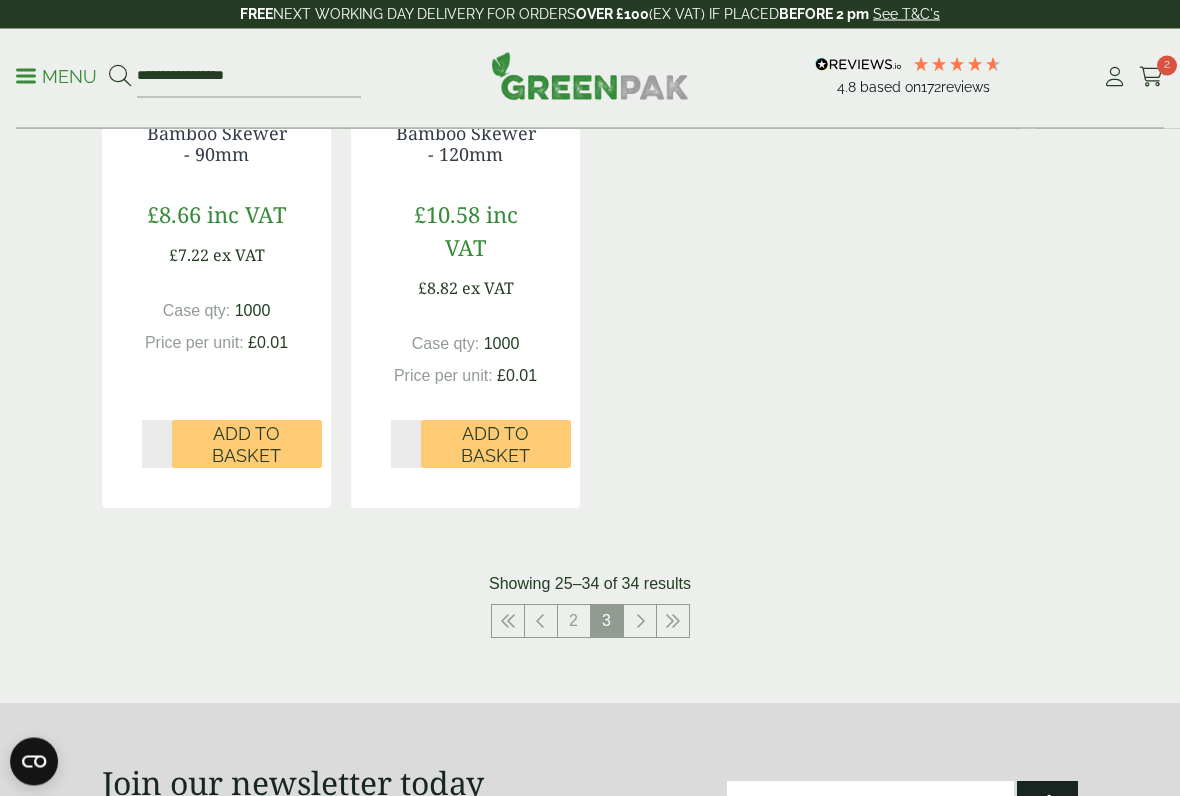 click at bounding box center (640, 622) 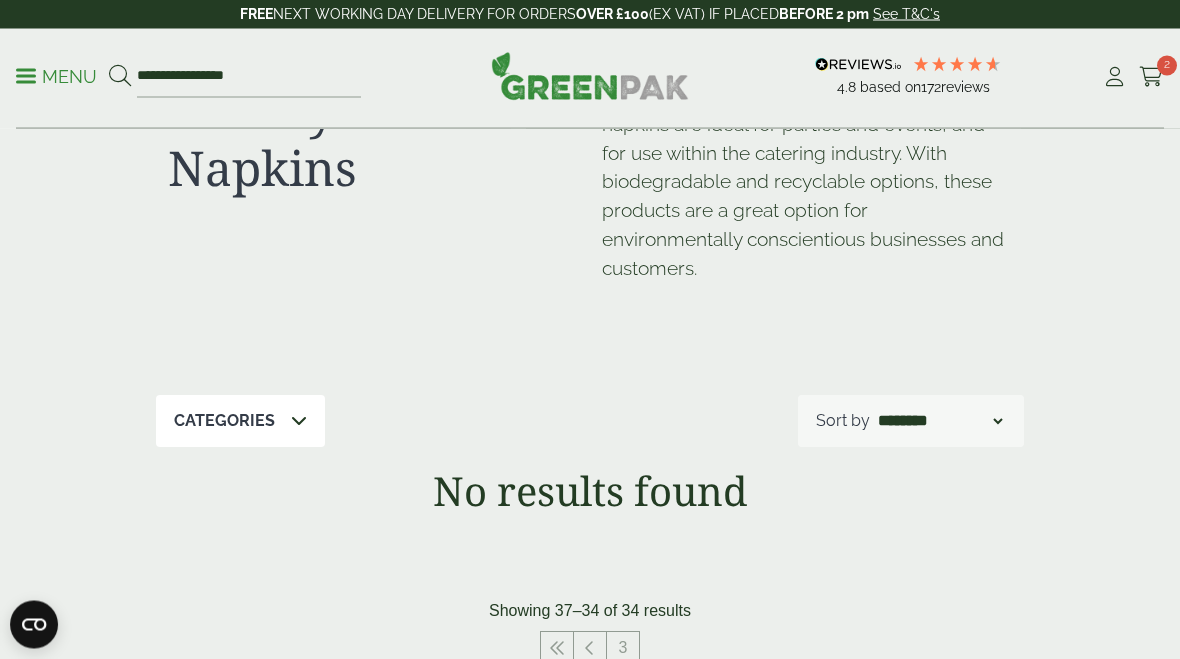 scroll, scrollTop: 0, scrollLeft: 0, axis: both 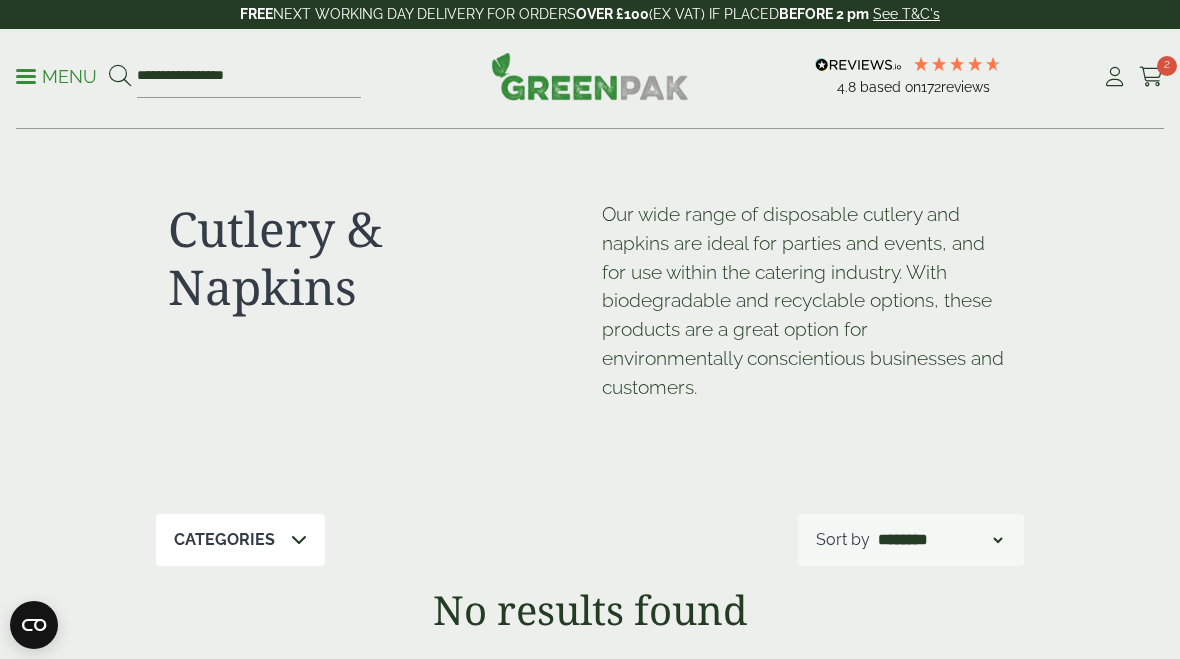 click on "Menu" at bounding box center (56, 75) 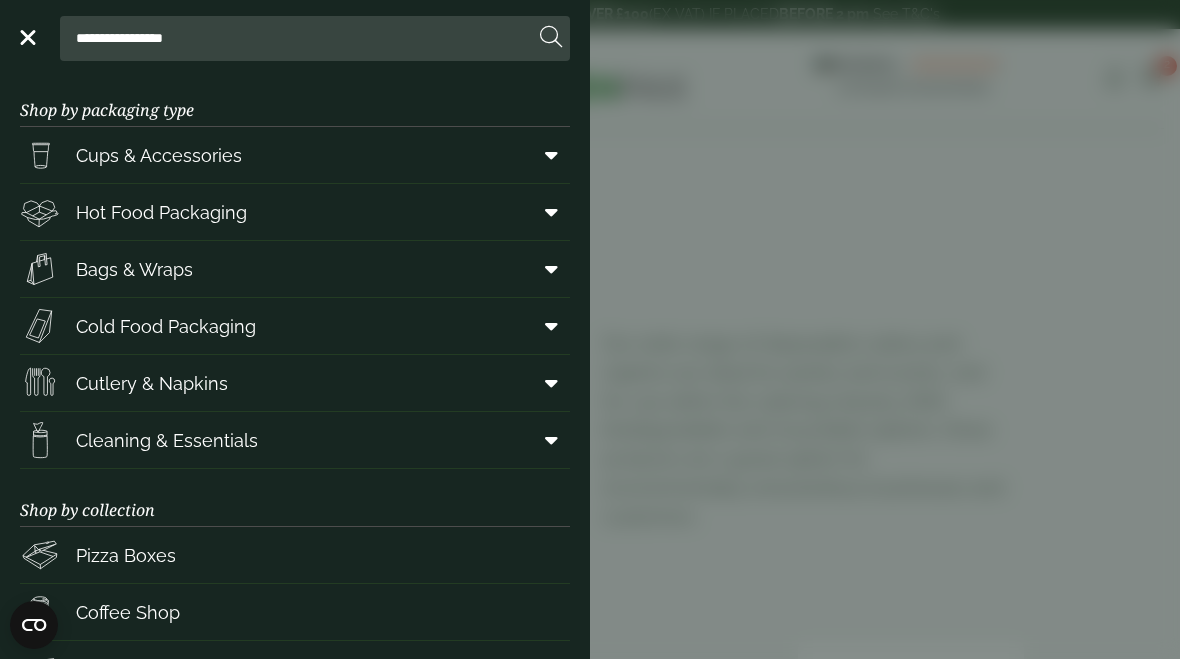 click on "Cleaning & Essentials" at bounding box center (295, 440) 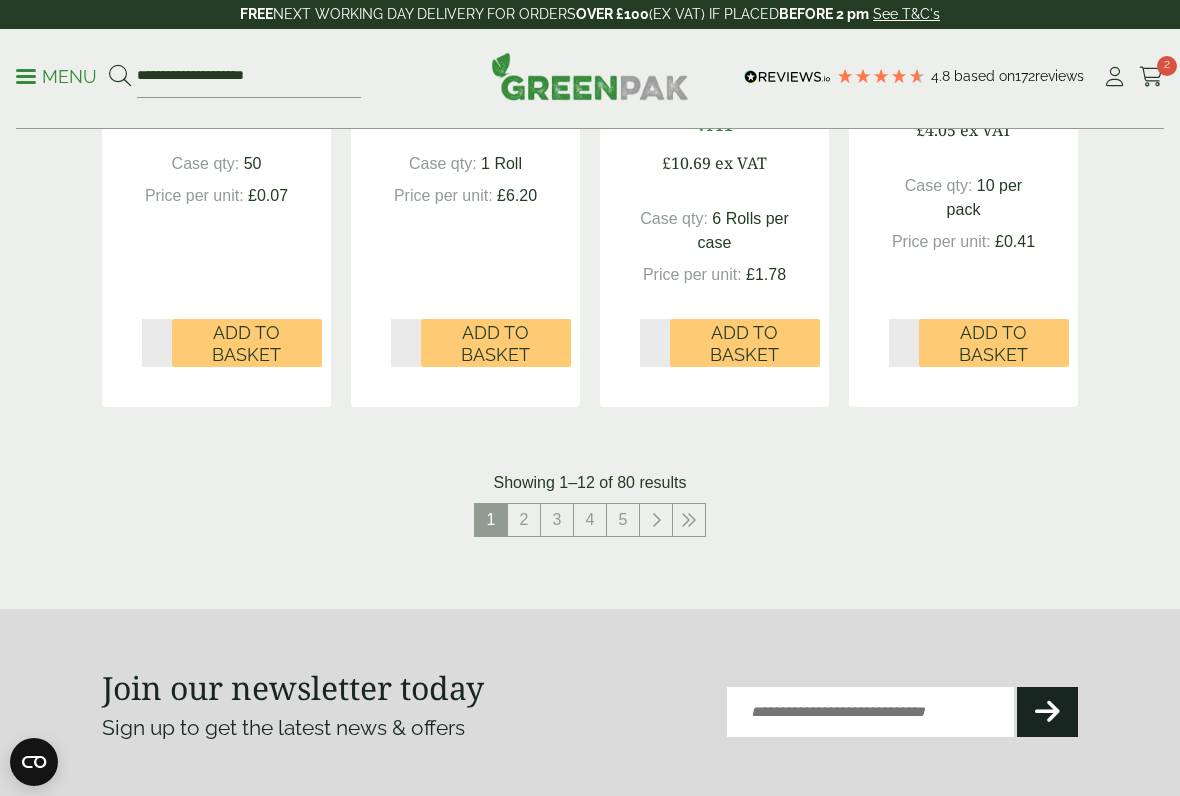 scroll, scrollTop: 2292, scrollLeft: 0, axis: vertical 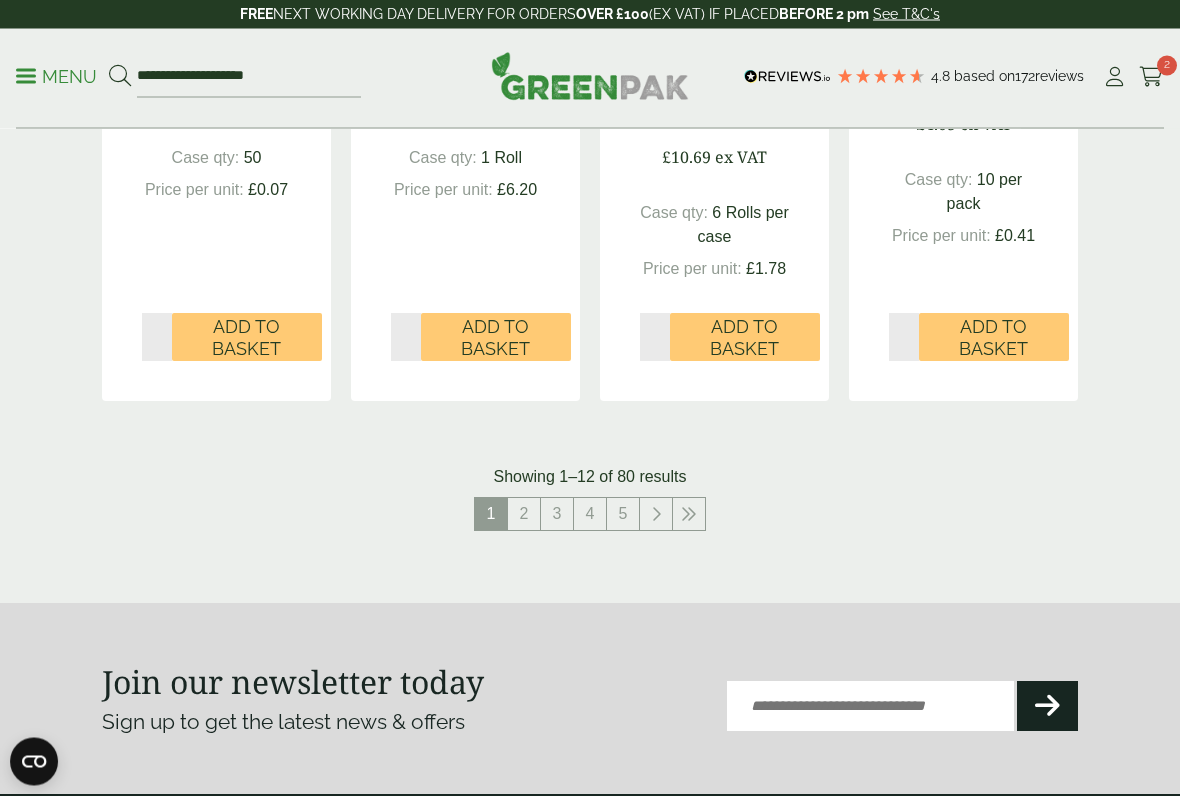 click at bounding box center (689, 515) 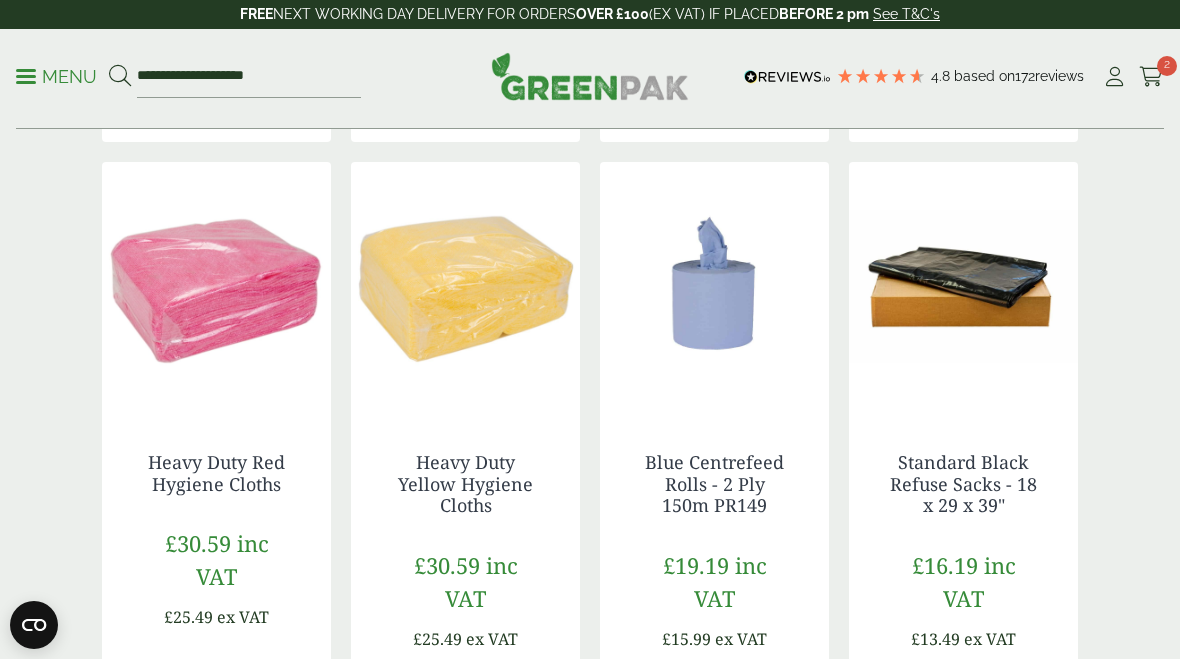 scroll, scrollTop: 1045, scrollLeft: 0, axis: vertical 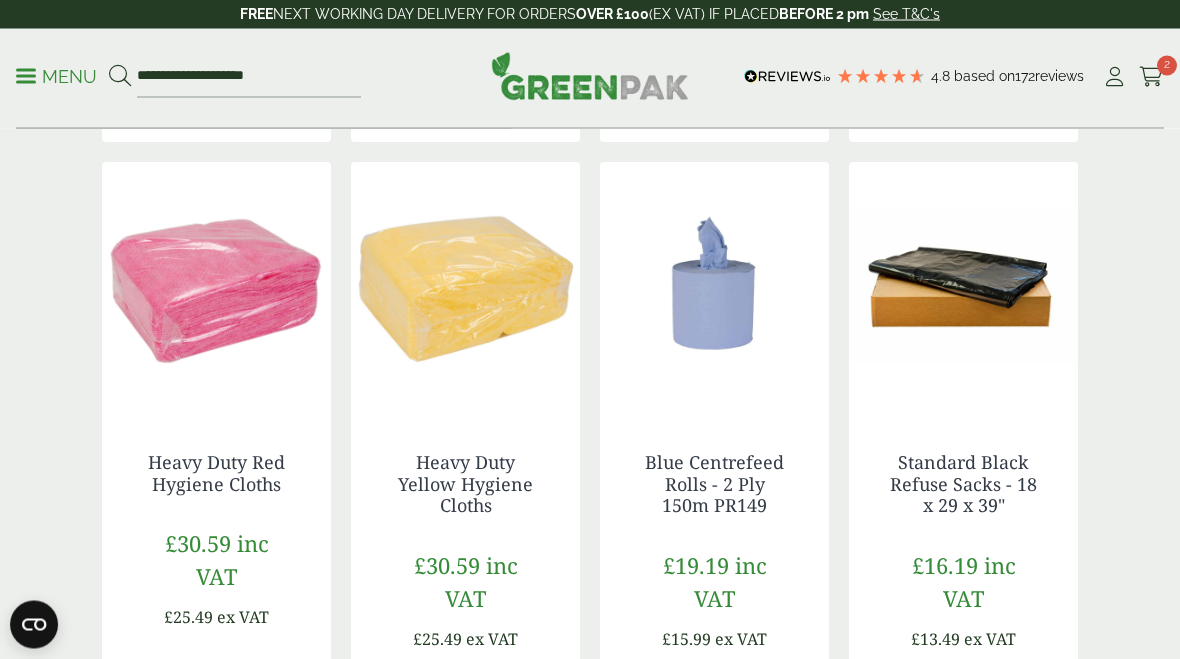 click on "**********" at bounding box center (188, 77) 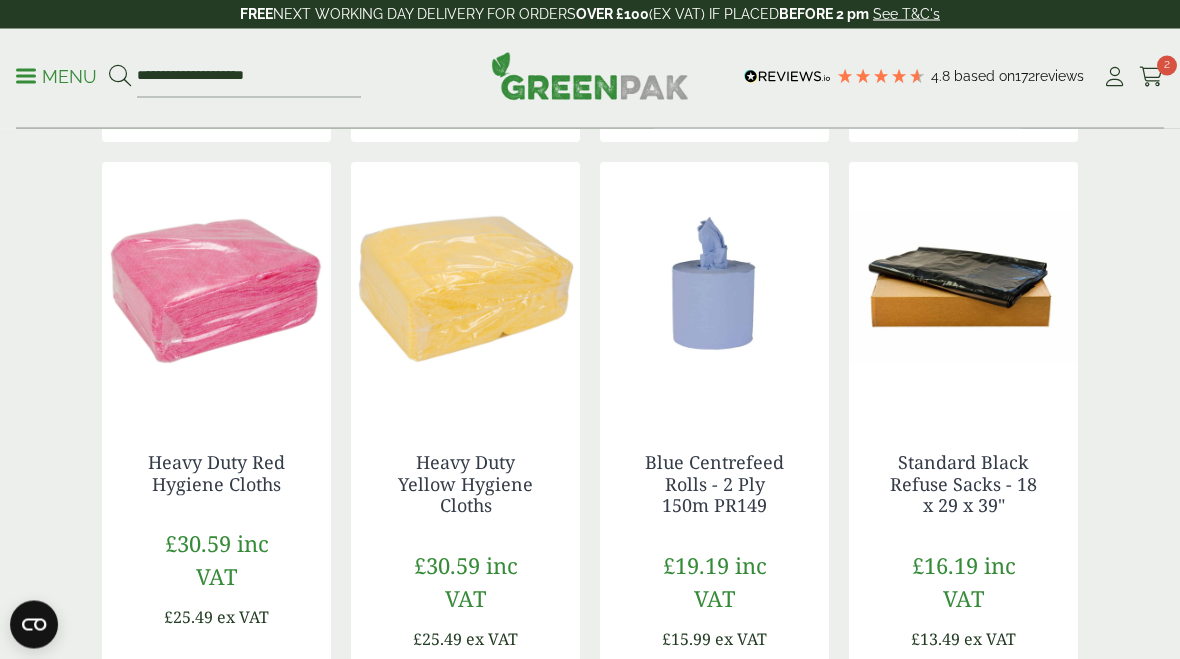 click on "Menu" at bounding box center [56, 77] 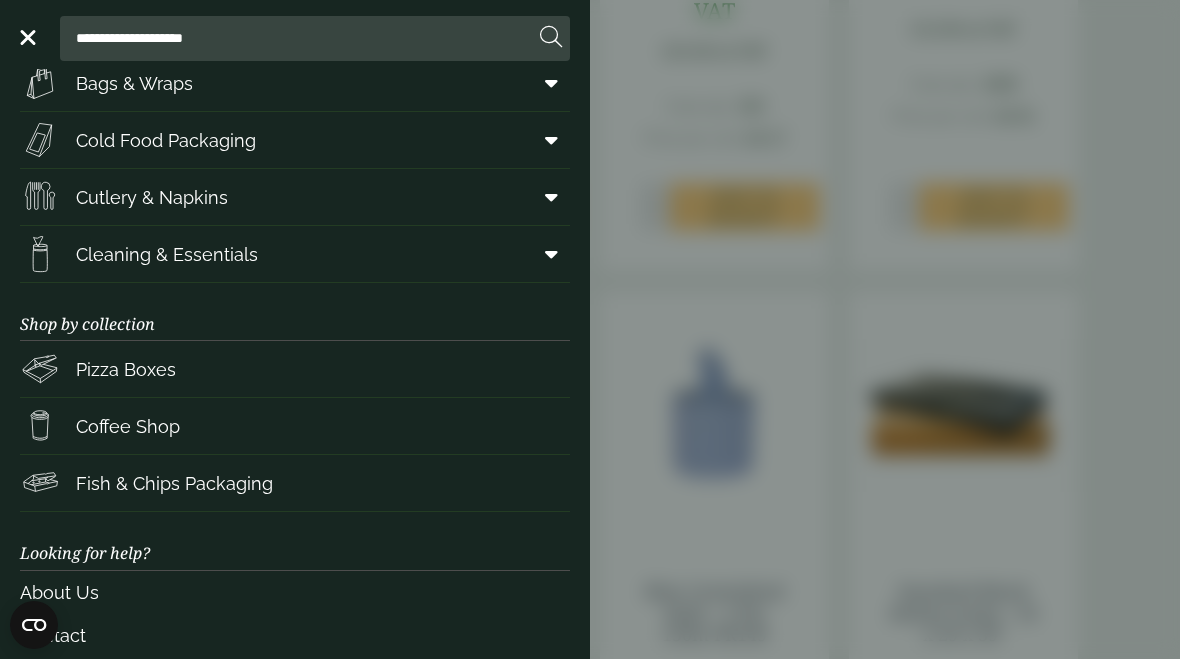 scroll, scrollTop: 183, scrollLeft: 0, axis: vertical 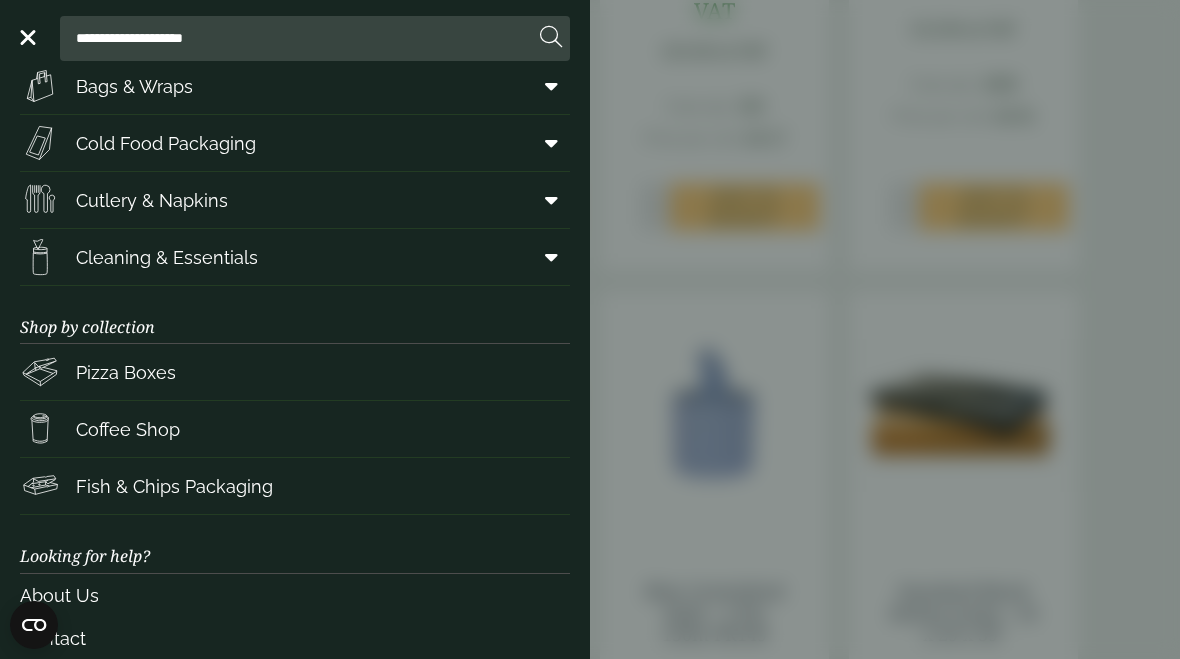 click on "Pizza Boxes" at bounding box center (126, 372) 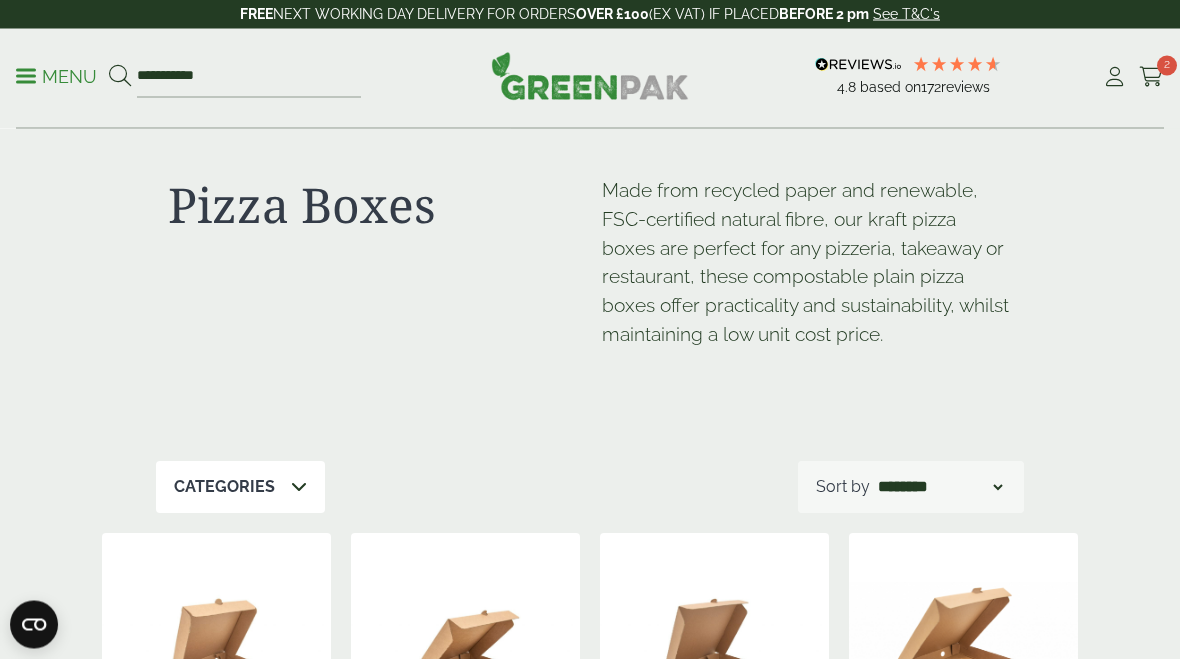 scroll, scrollTop: 0, scrollLeft: 0, axis: both 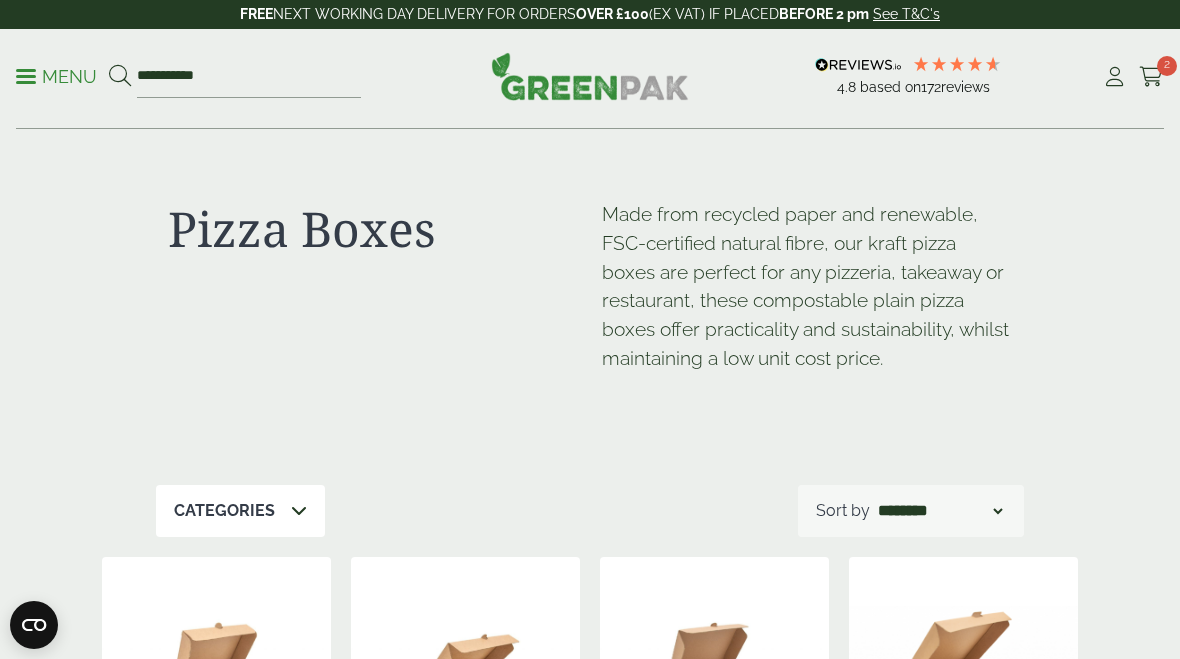 click at bounding box center (1151, 77) 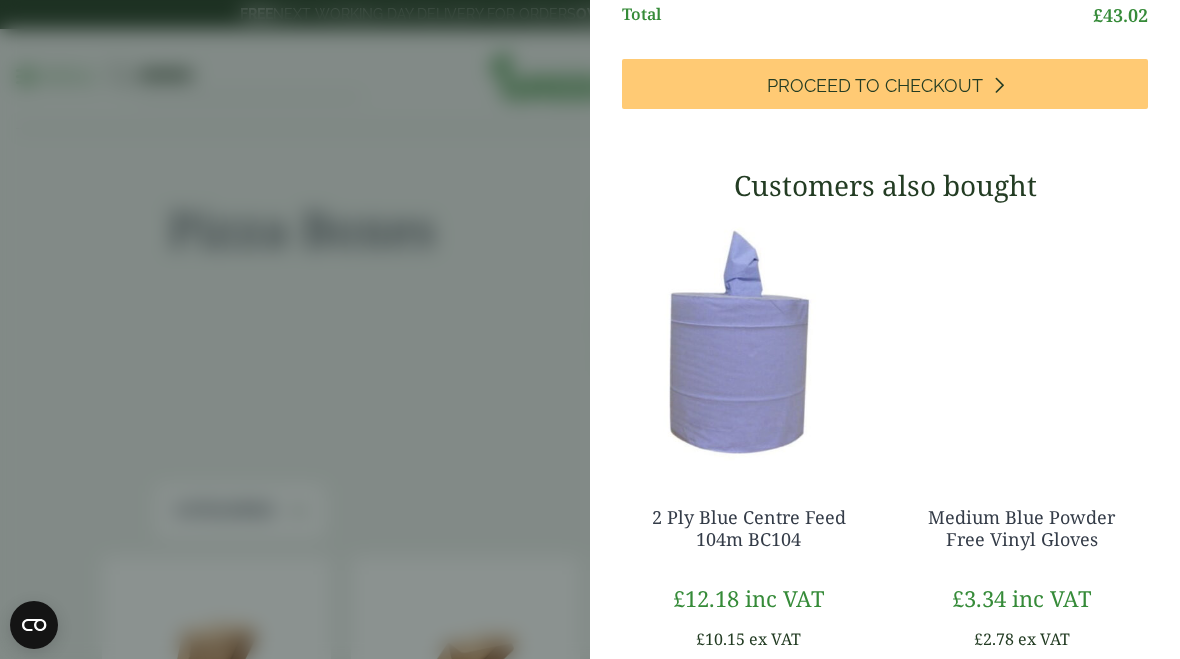 scroll, scrollTop: 474, scrollLeft: 0, axis: vertical 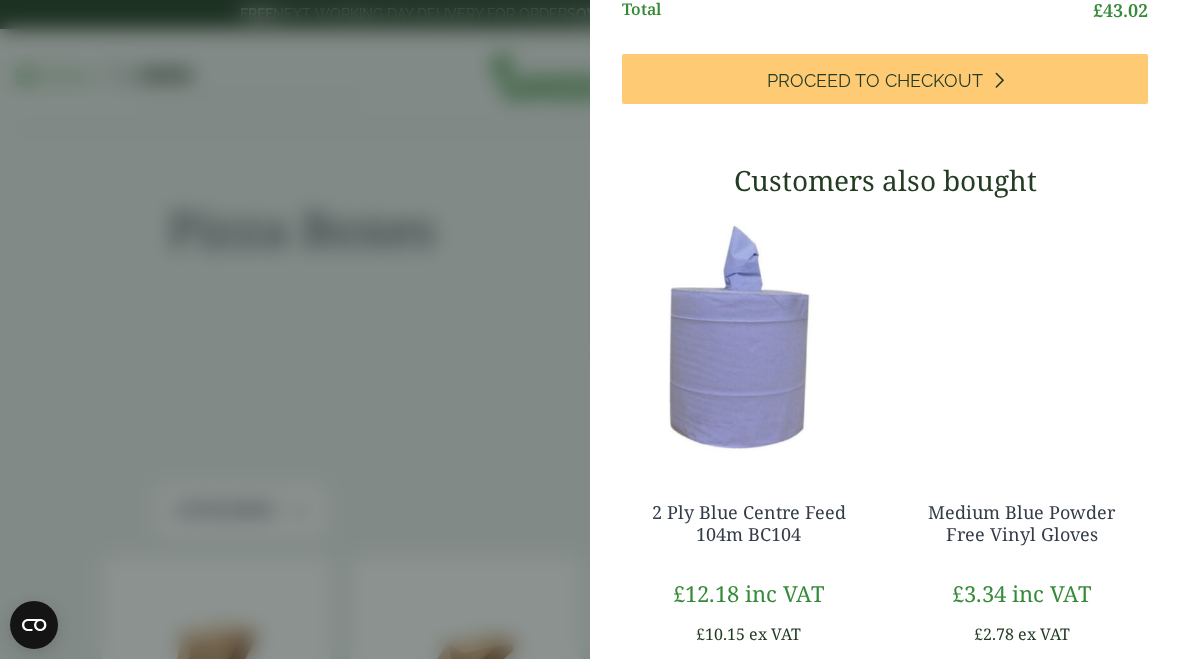 click on "Proceed to Checkout" at bounding box center (875, 81) 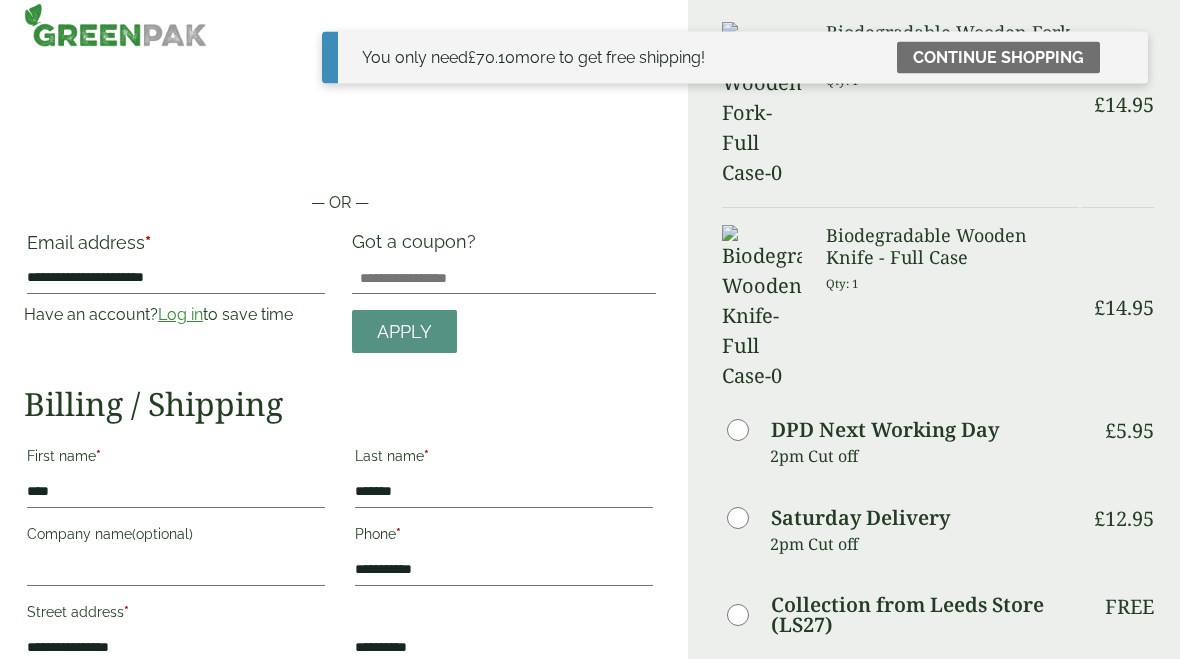 scroll, scrollTop: 0, scrollLeft: 0, axis: both 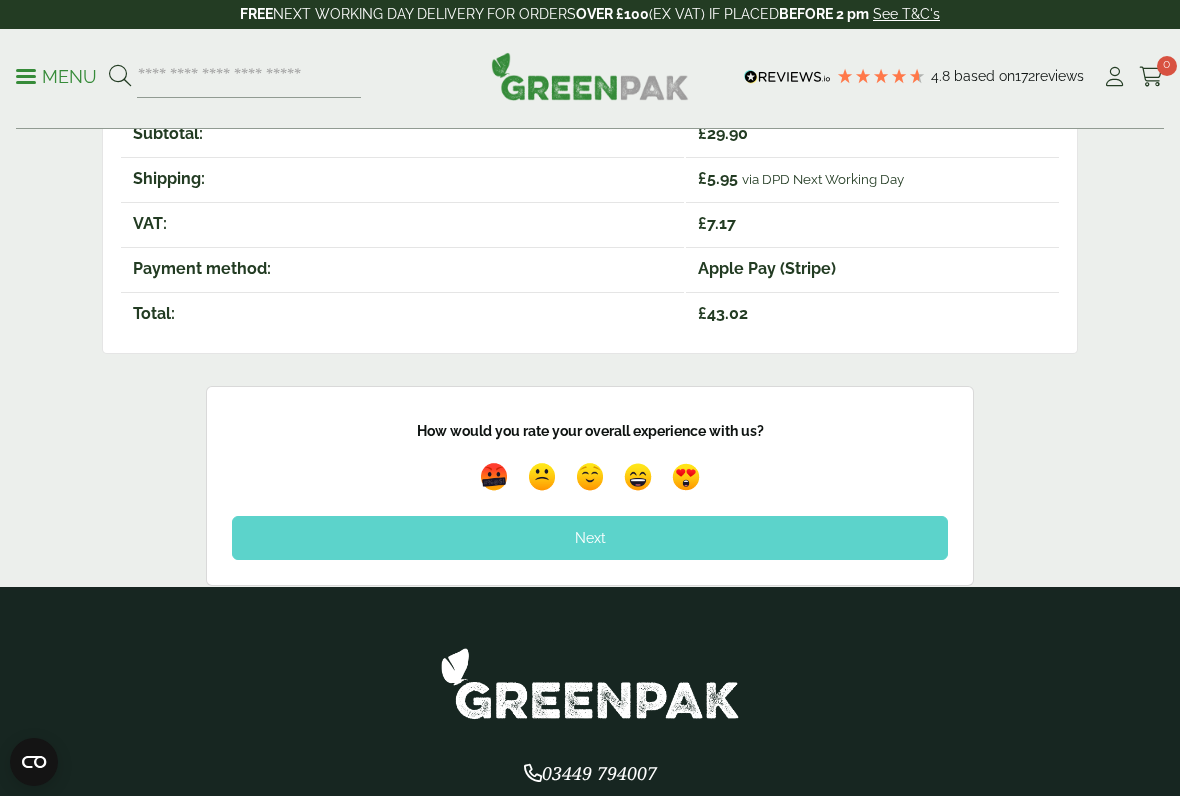 click at bounding box center [686, 477] 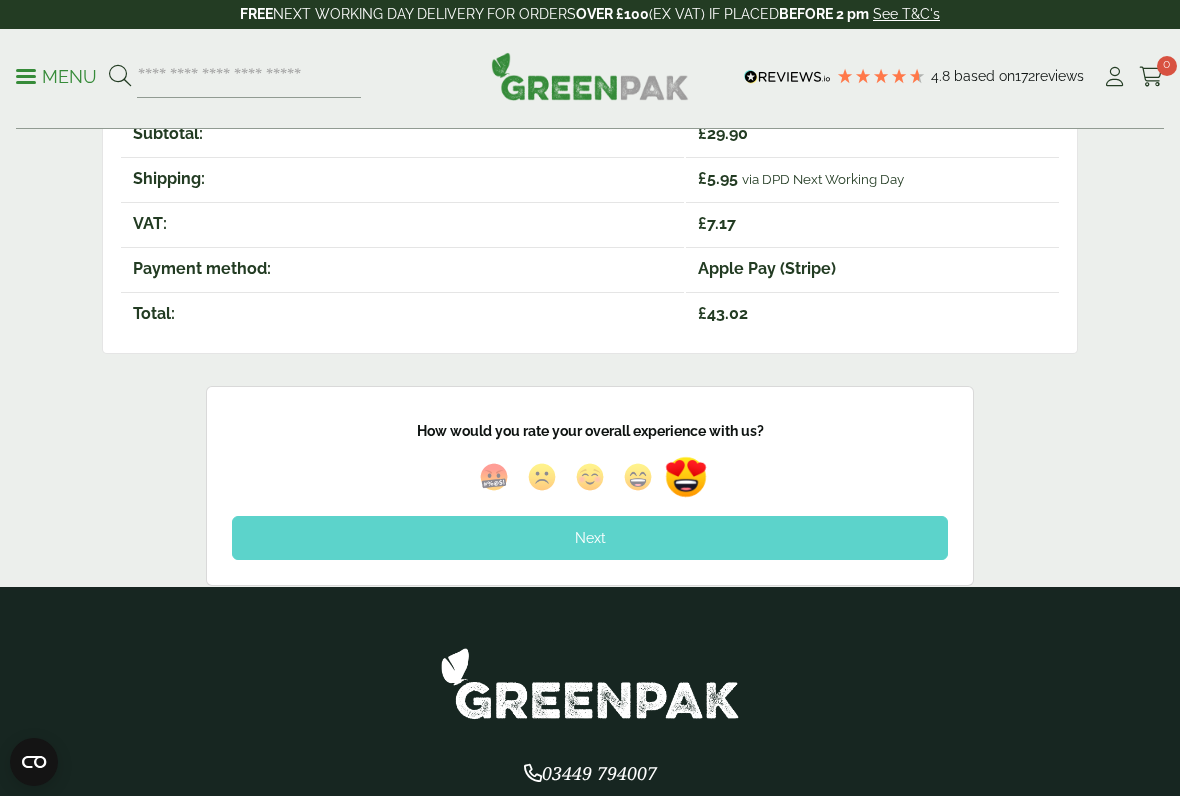 click on "Next" at bounding box center (590, 538) 